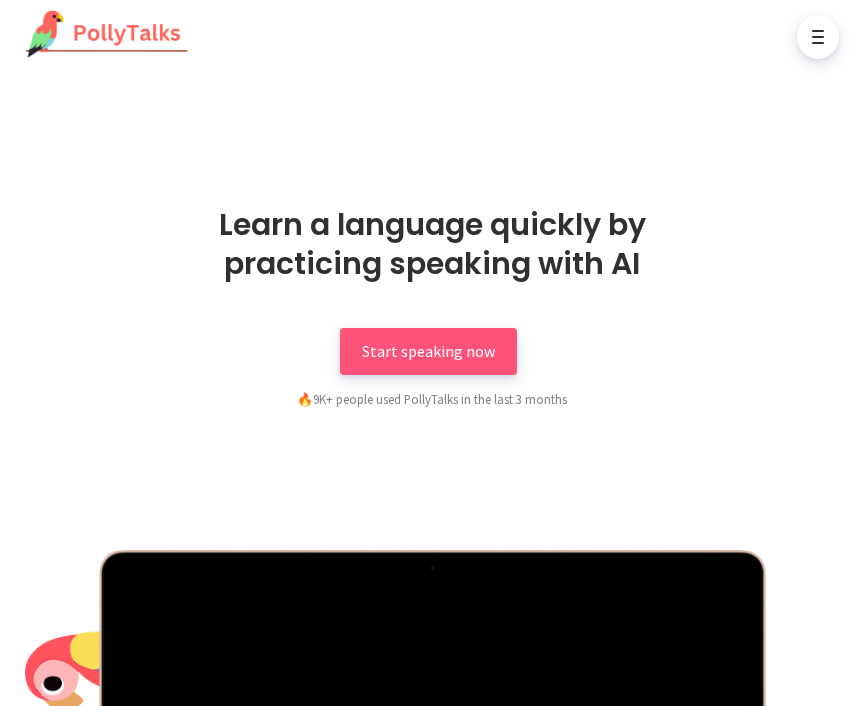 scroll, scrollTop: 0, scrollLeft: 0, axis: both 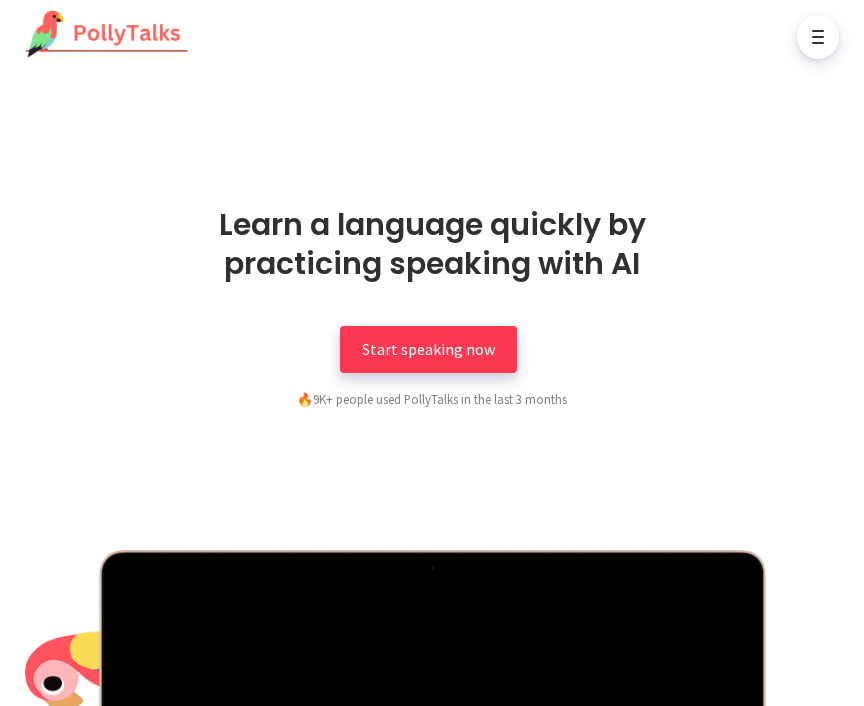 click on "Start speaking now" at bounding box center [428, 349] 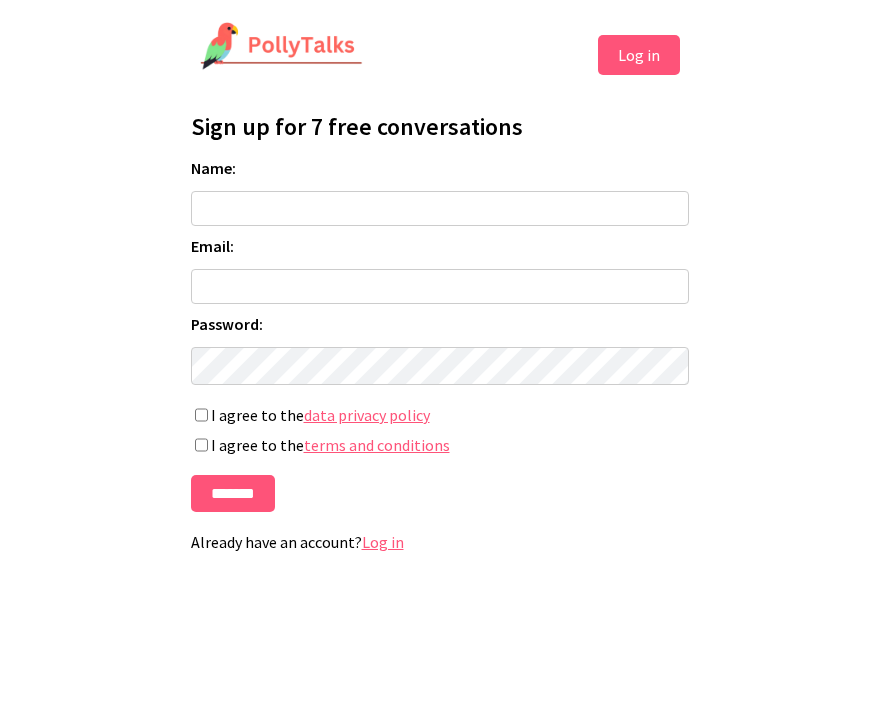 scroll, scrollTop: 0, scrollLeft: 0, axis: both 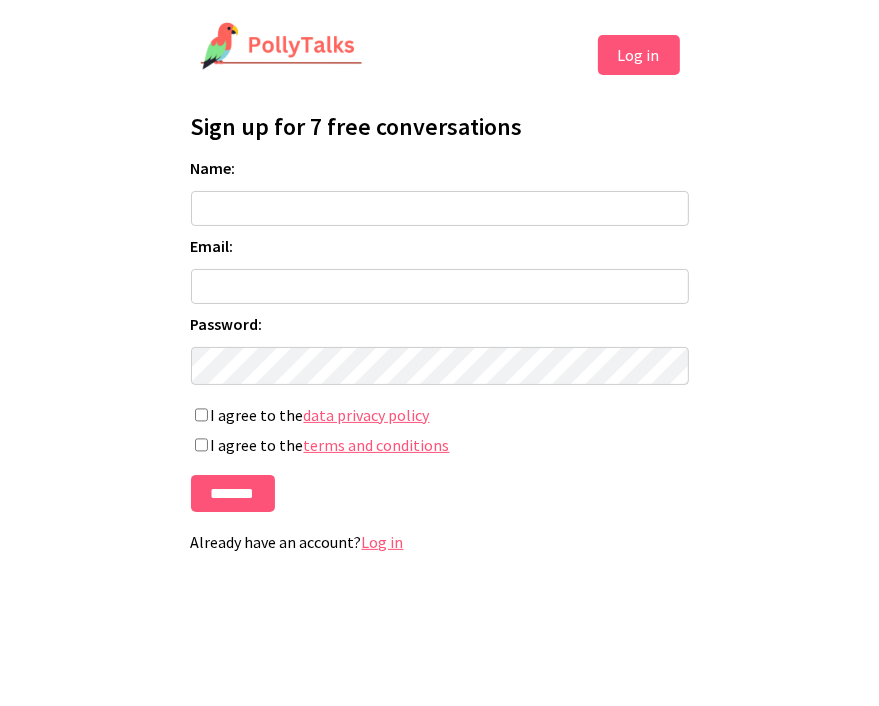 click on "I agree to the
terms and conditions" at bounding box center (440, 445) 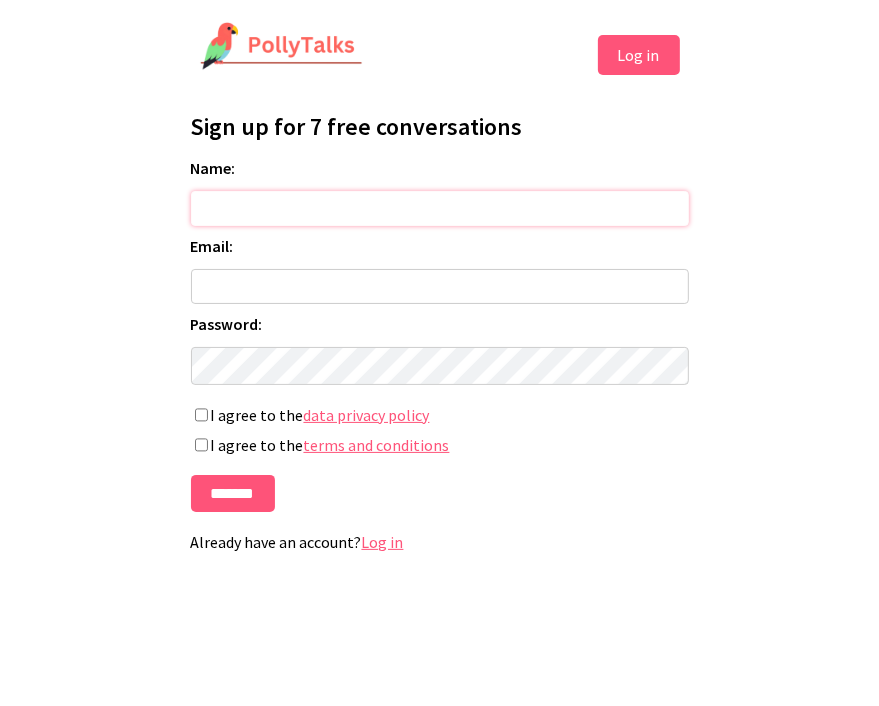 click on "Name:" at bounding box center [440, 208] 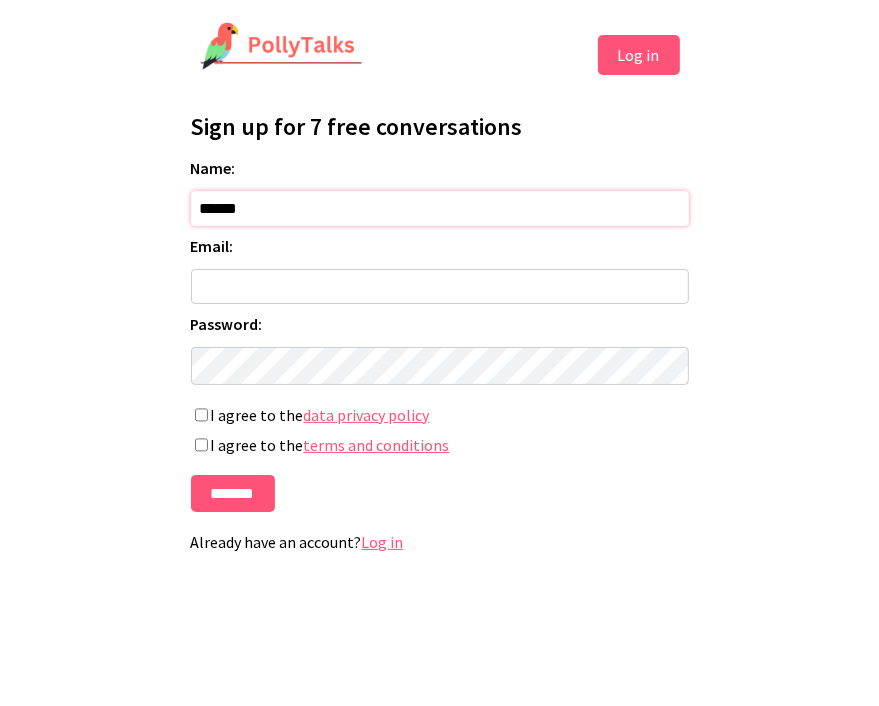 type on "******" 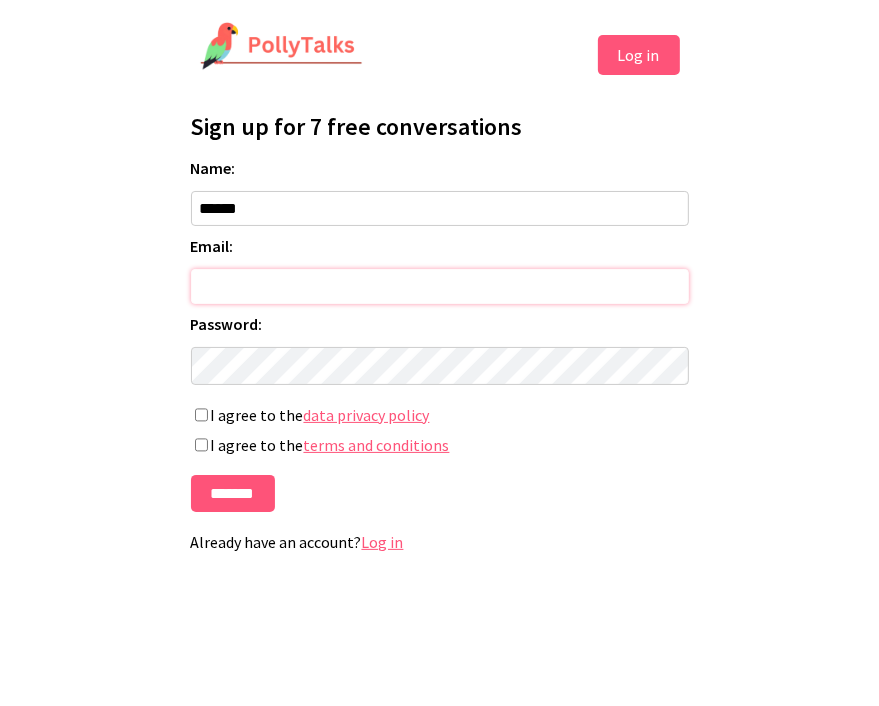 click on "Email:" at bounding box center [440, 286] 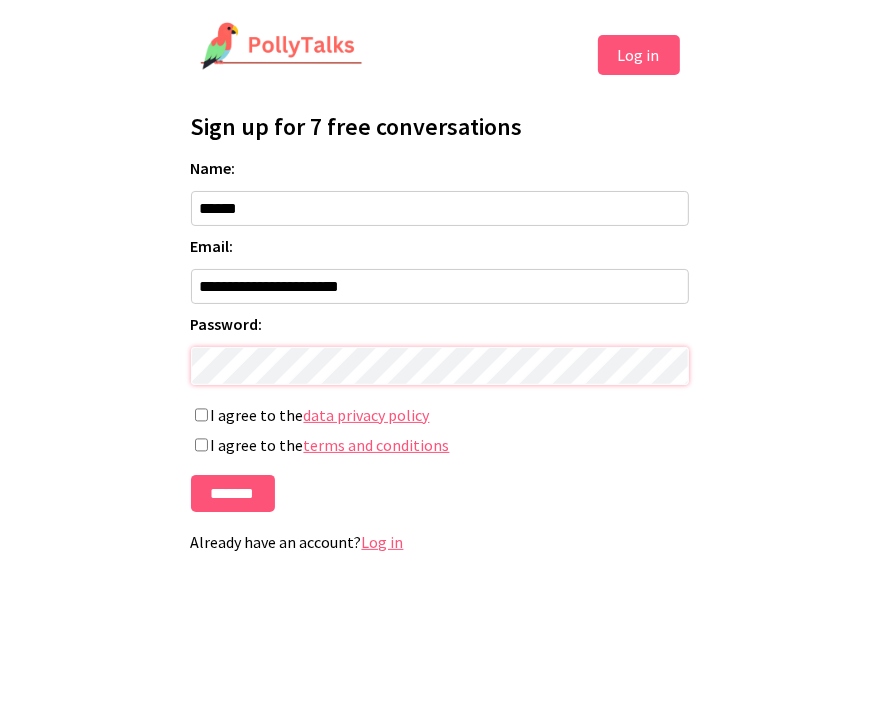 click on "*******" at bounding box center [233, 493] 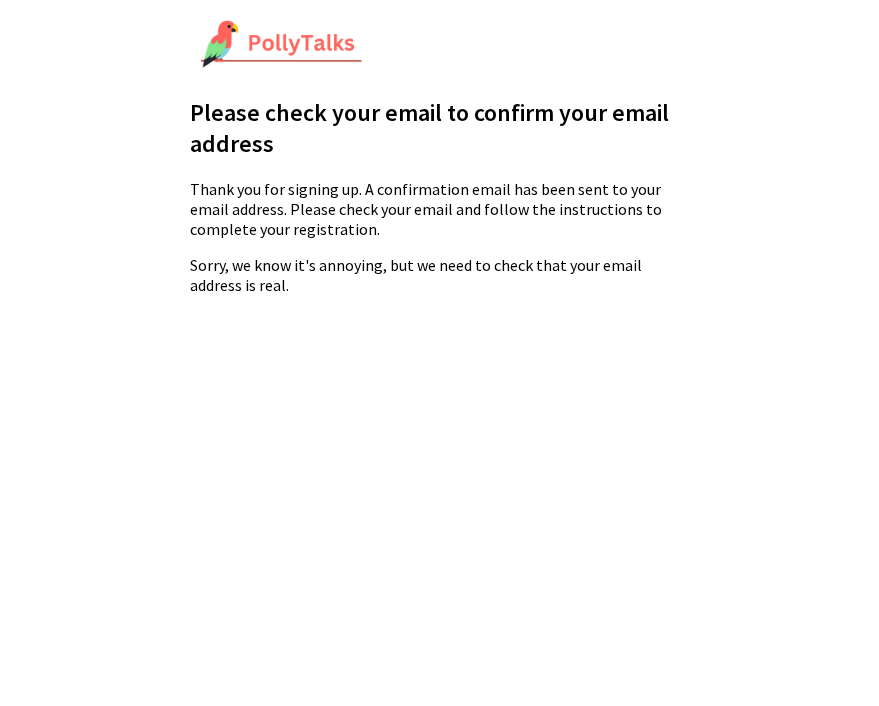 scroll, scrollTop: 0, scrollLeft: 0, axis: both 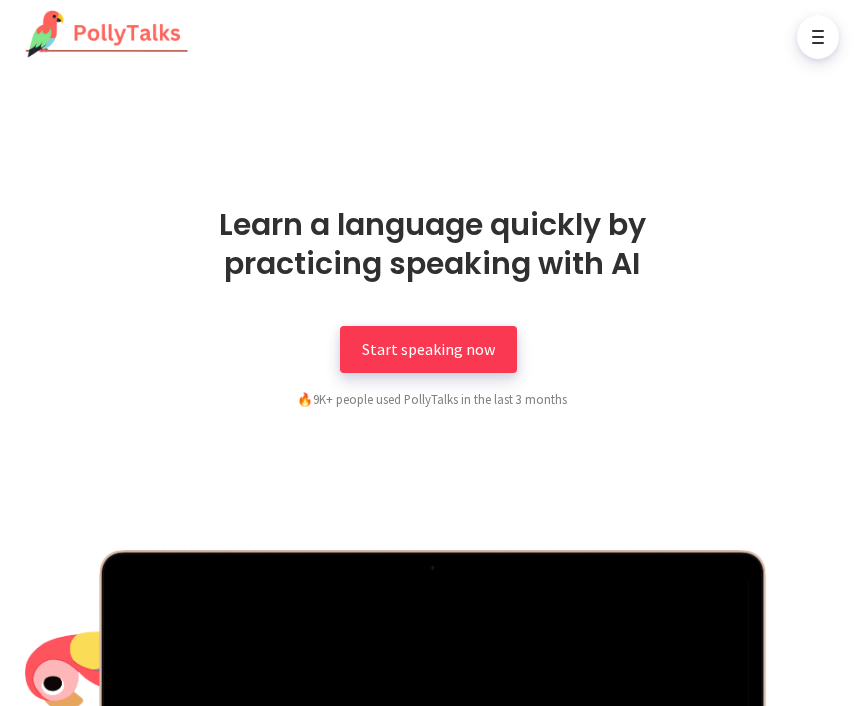 click on "Start speaking now" at bounding box center [428, 349] 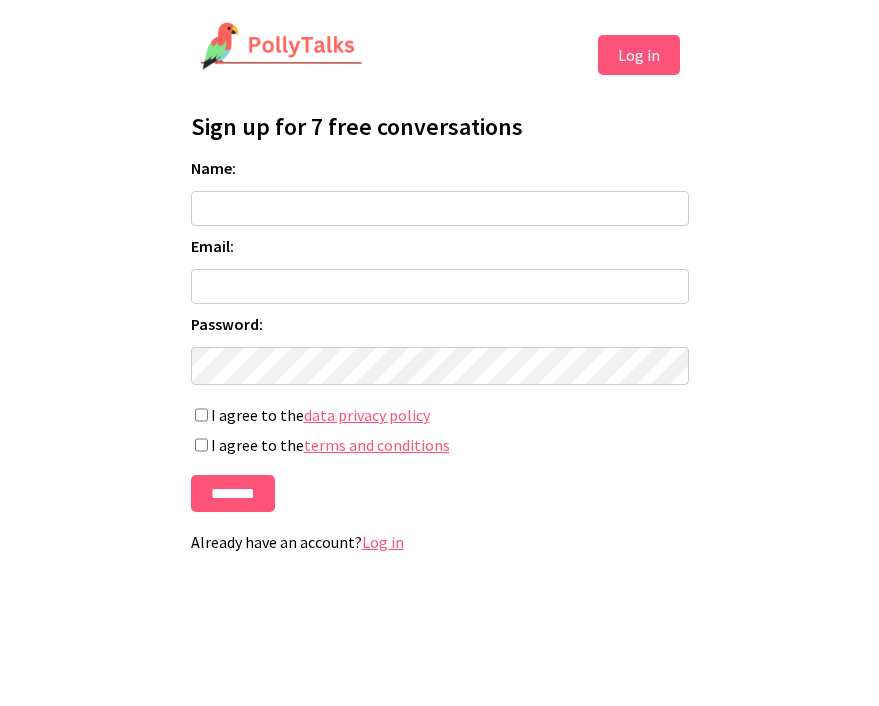 scroll, scrollTop: 0, scrollLeft: 0, axis: both 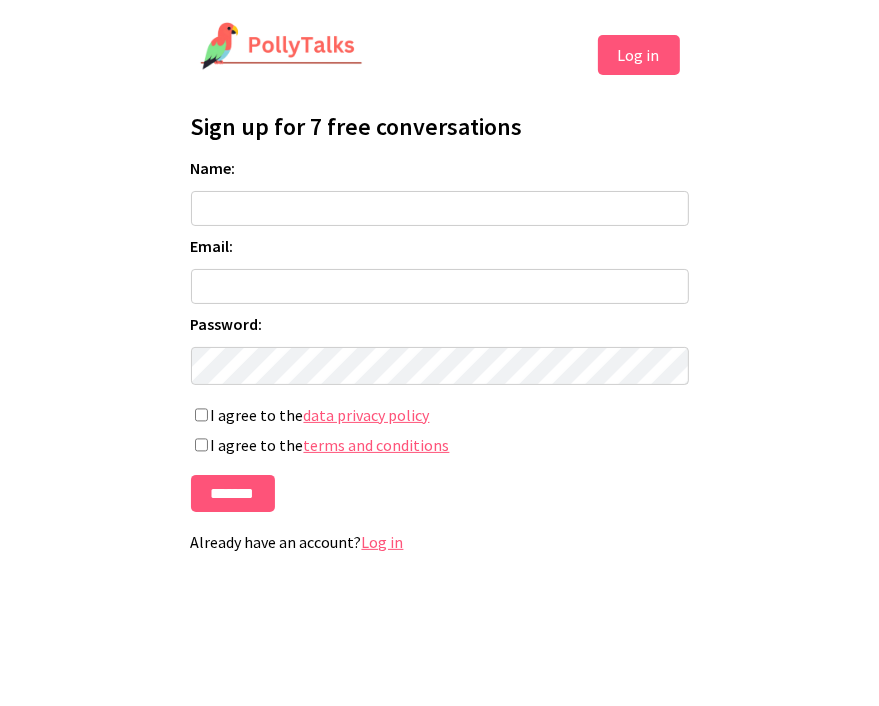 drag, startPoint x: 609, startPoint y: 71, endPoint x: 620, endPoint y: 71, distance: 11 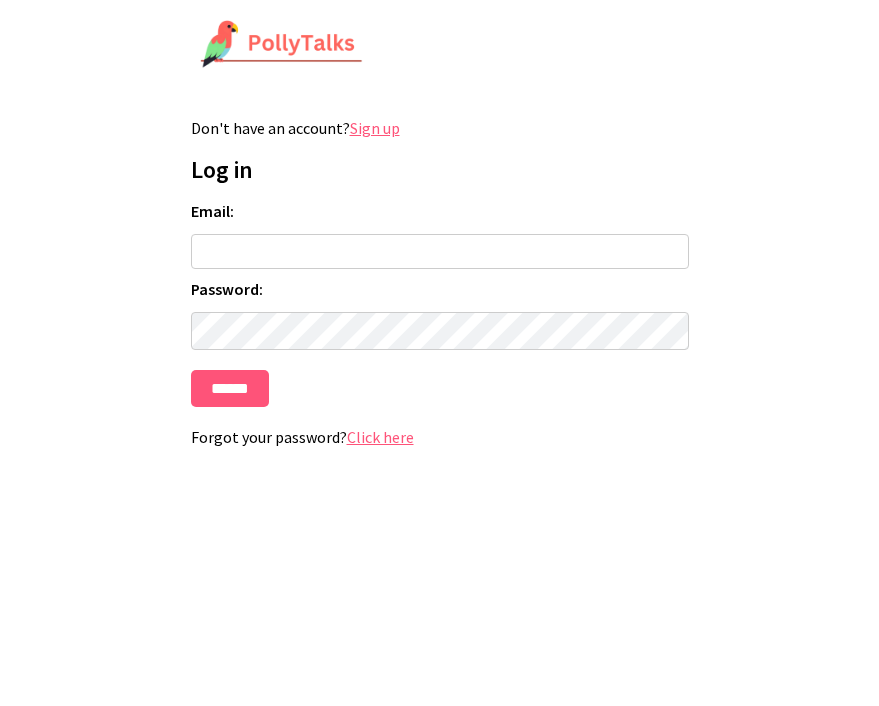 scroll, scrollTop: 0, scrollLeft: 0, axis: both 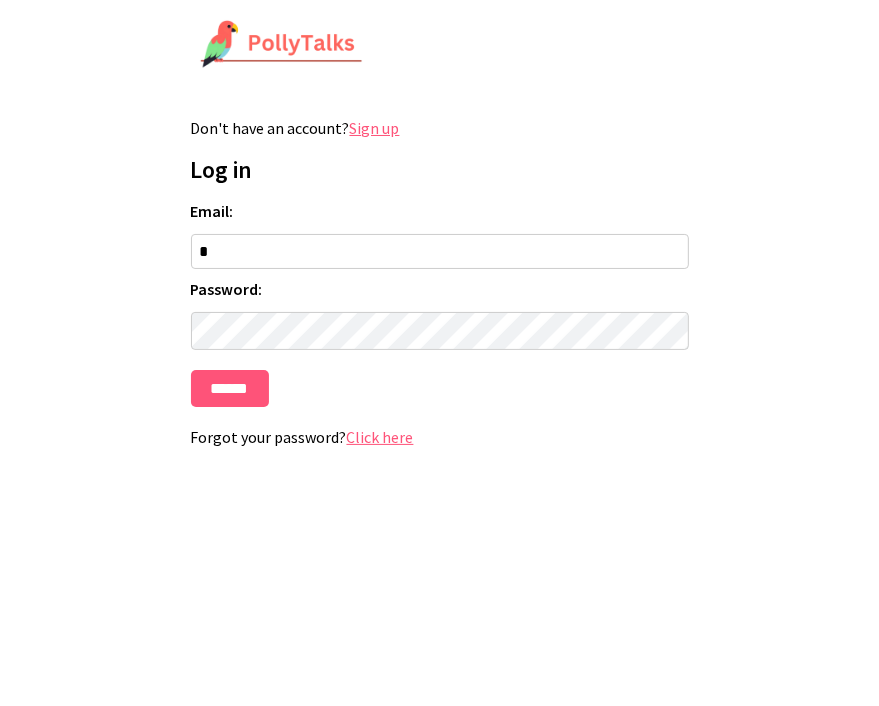 type on "**********" 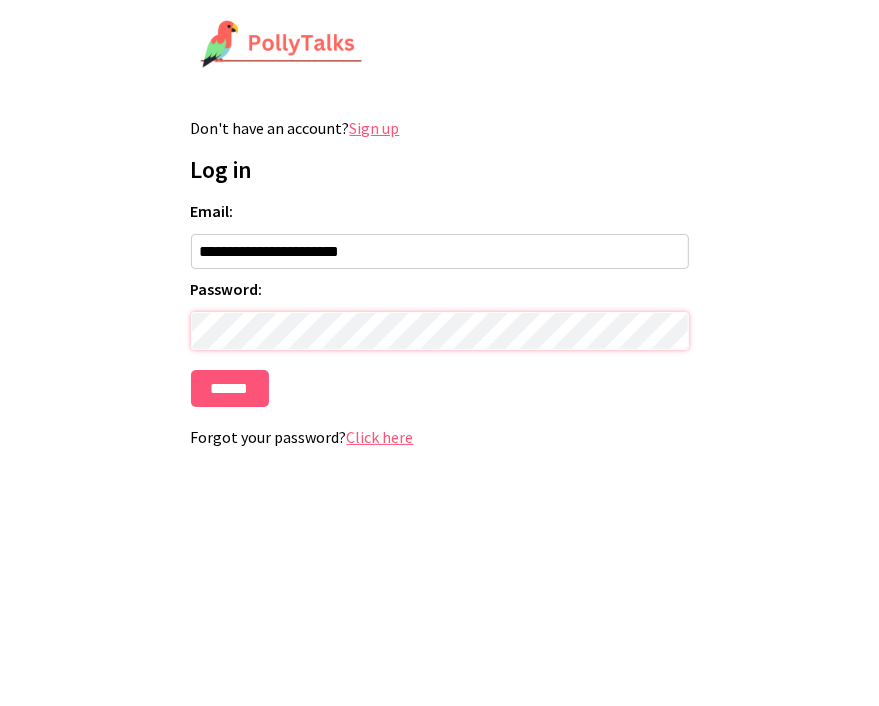click on "******" at bounding box center (230, 388) 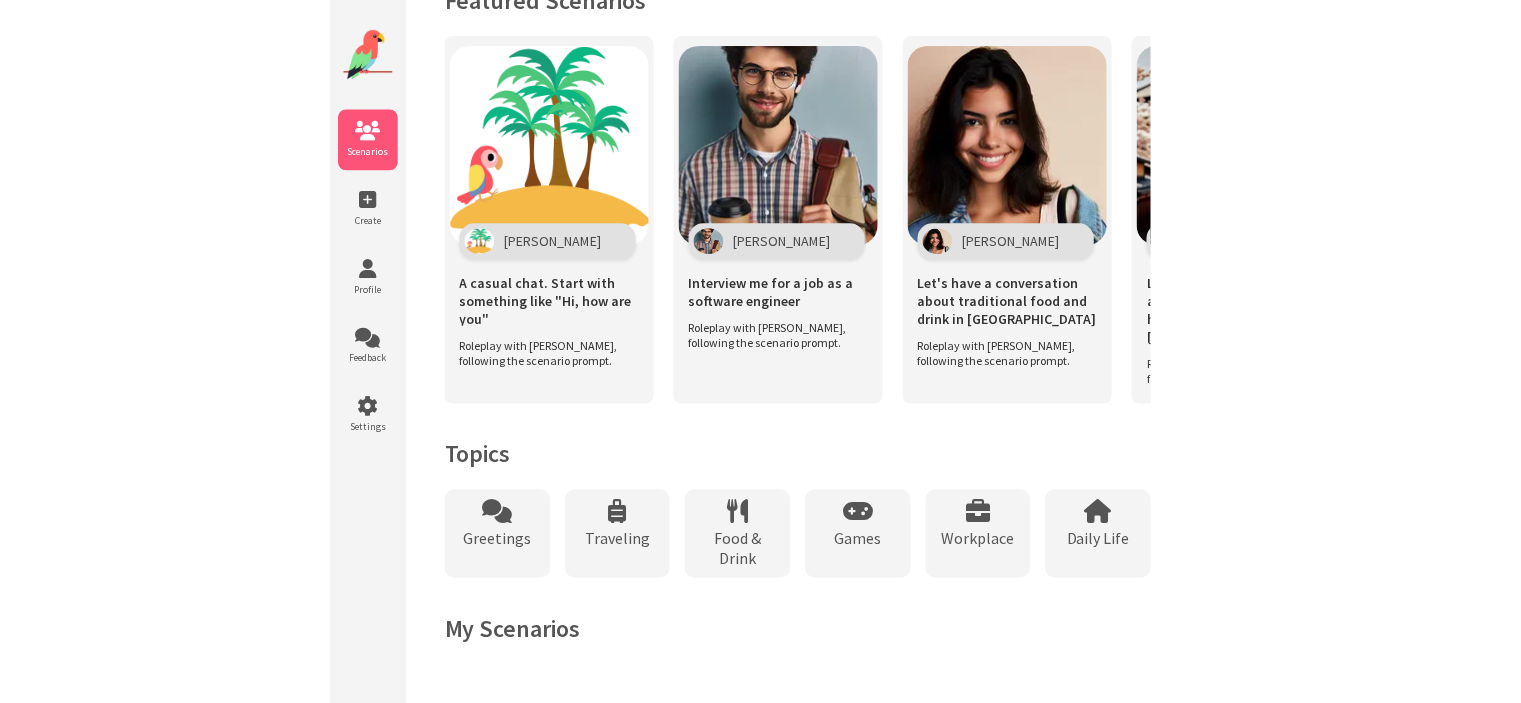scroll, scrollTop: 558, scrollLeft: 0, axis: vertical 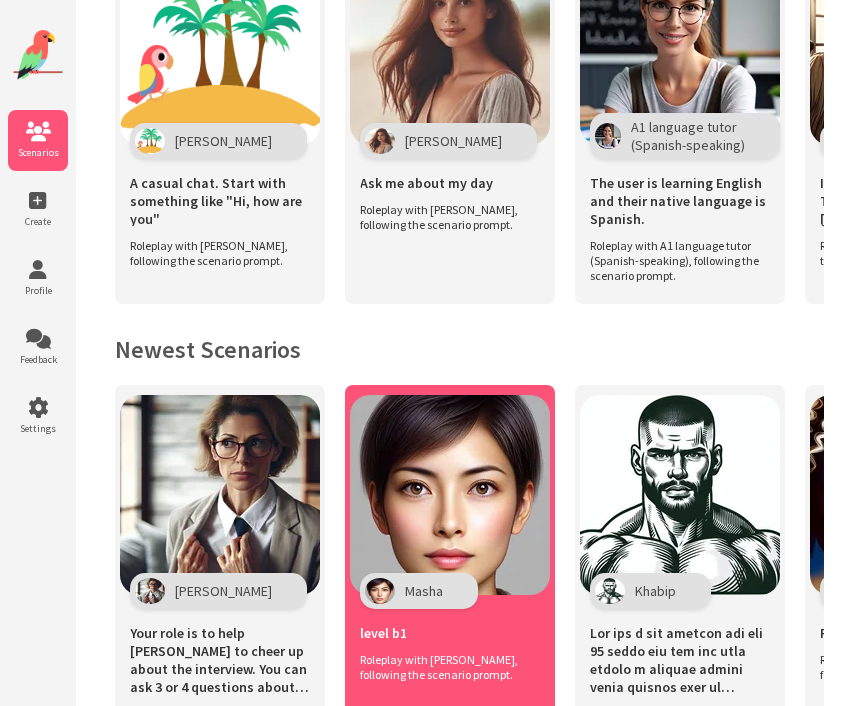 click at bounding box center (450, 495) 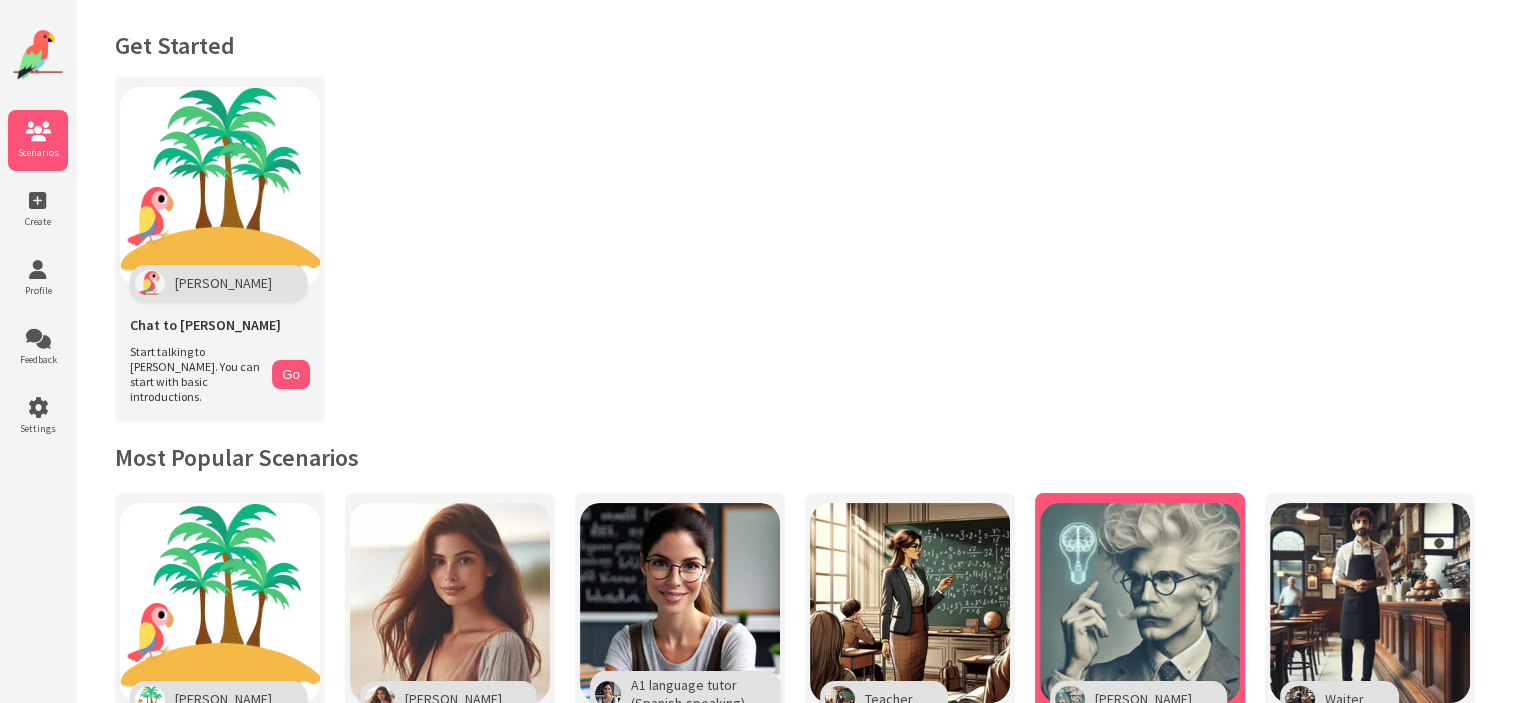 scroll, scrollTop: 400, scrollLeft: 0, axis: vertical 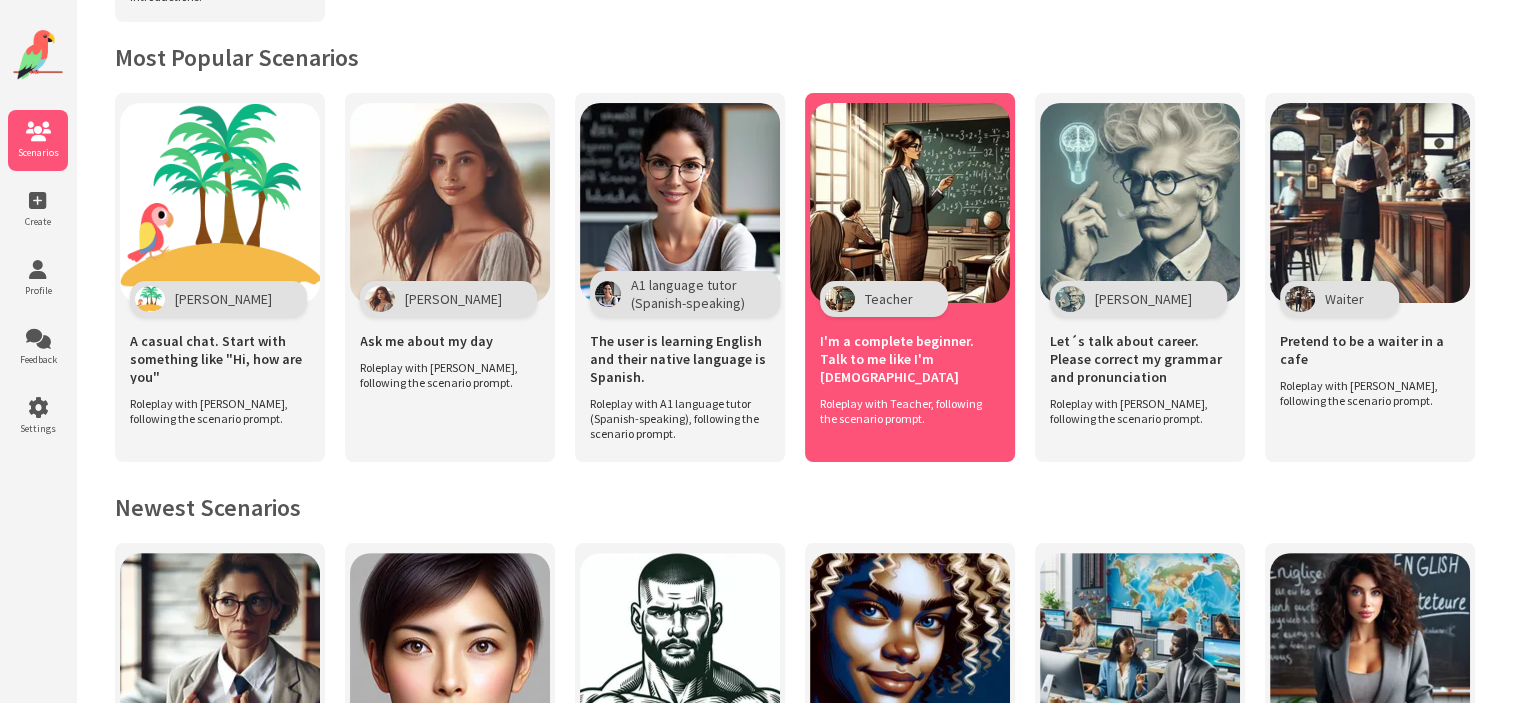 click at bounding box center [910, 203] 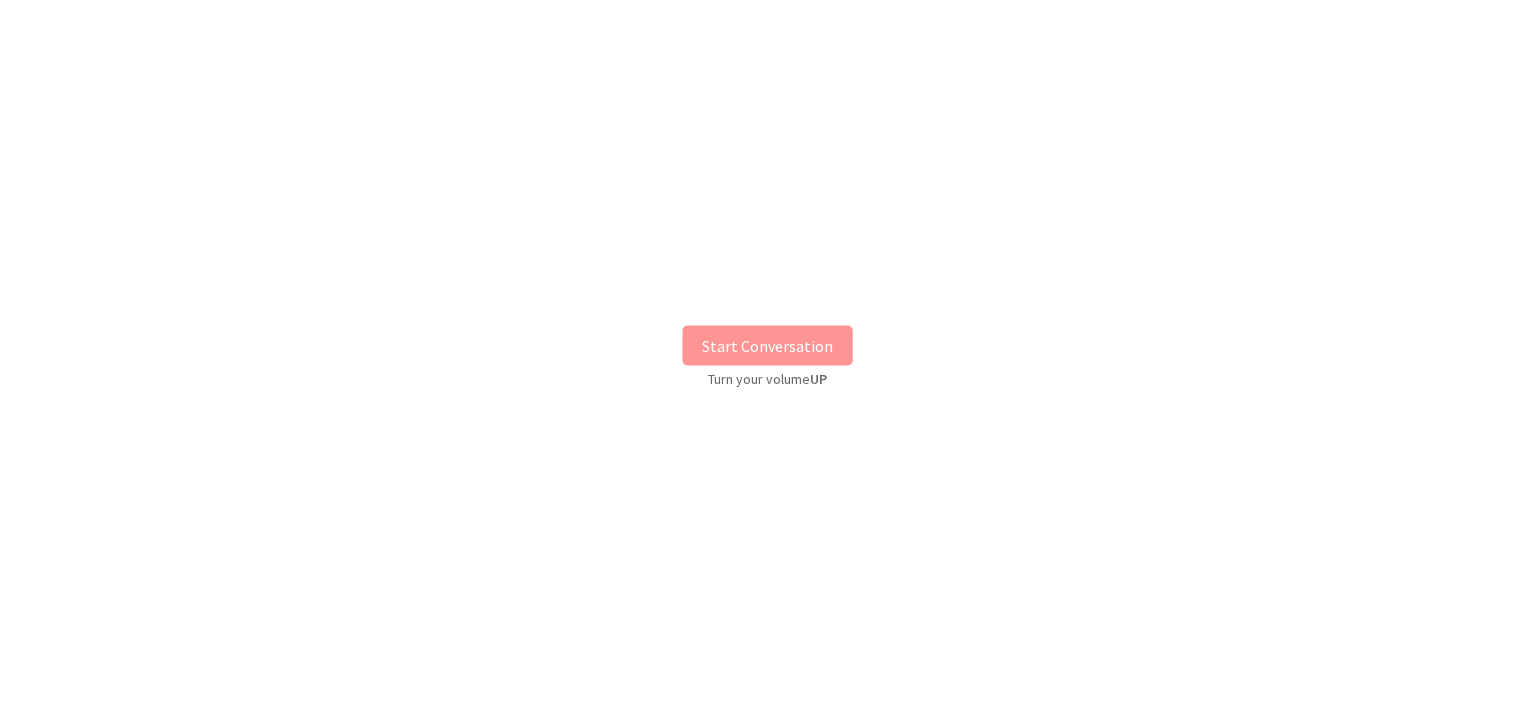 scroll, scrollTop: 0, scrollLeft: 0, axis: both 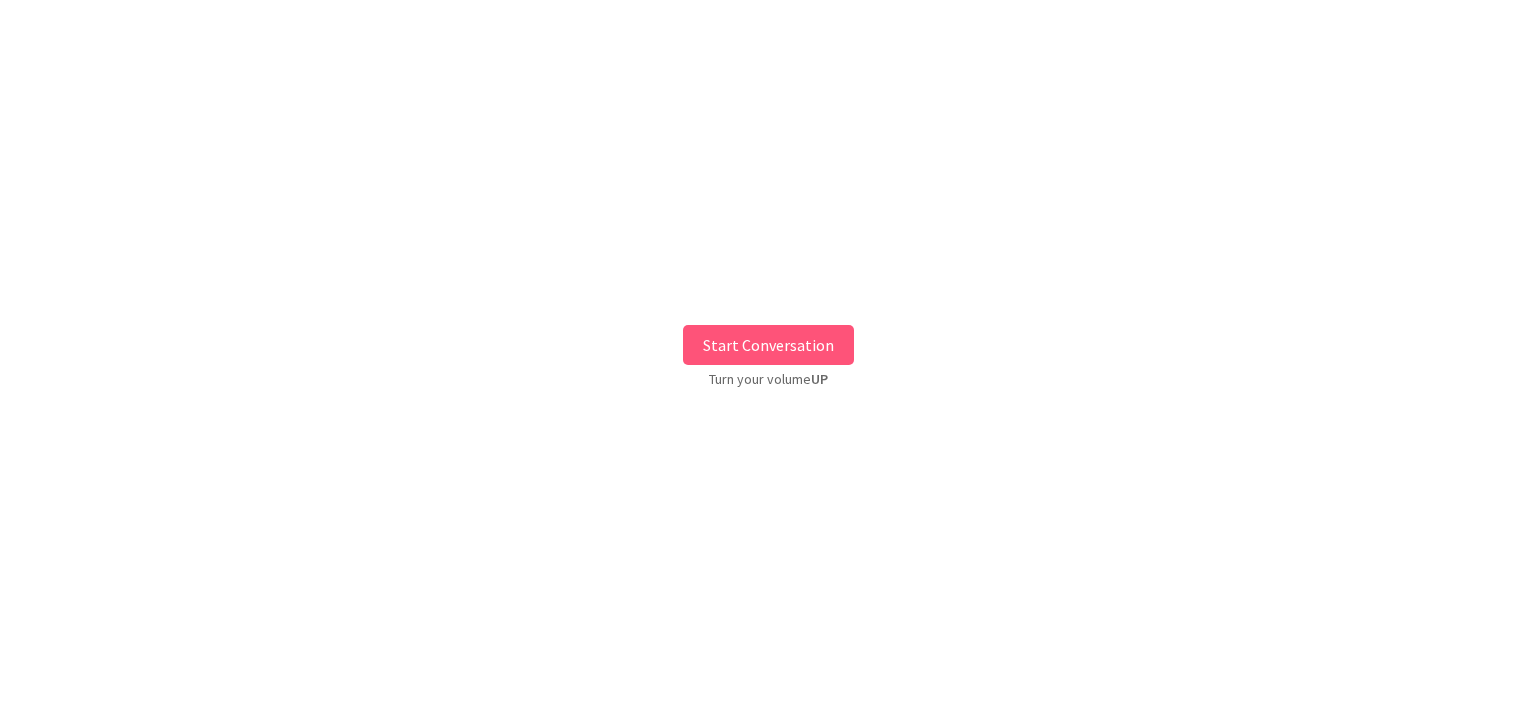 click on "Start Conversation" at bounding box center [768, 345] 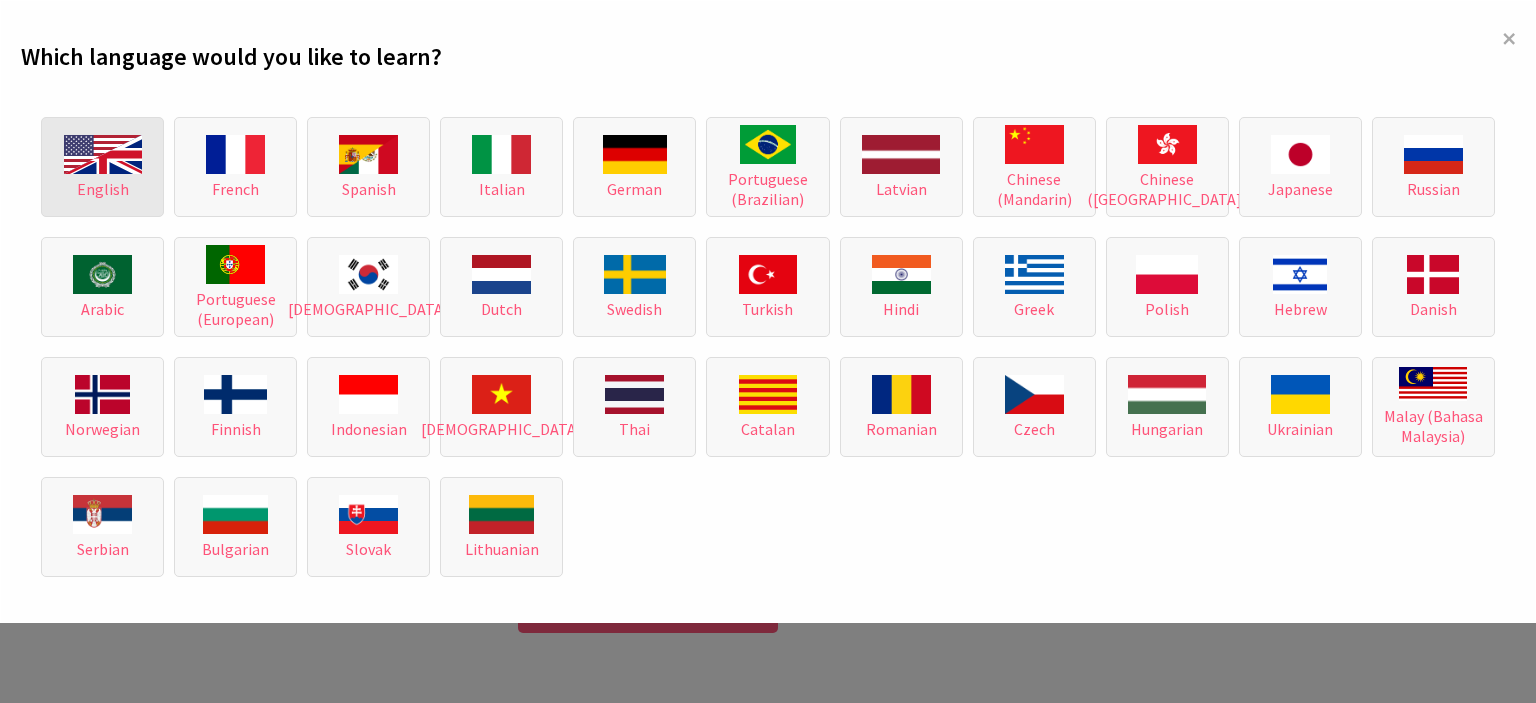 click on "English" at bounding box center [102, 167] 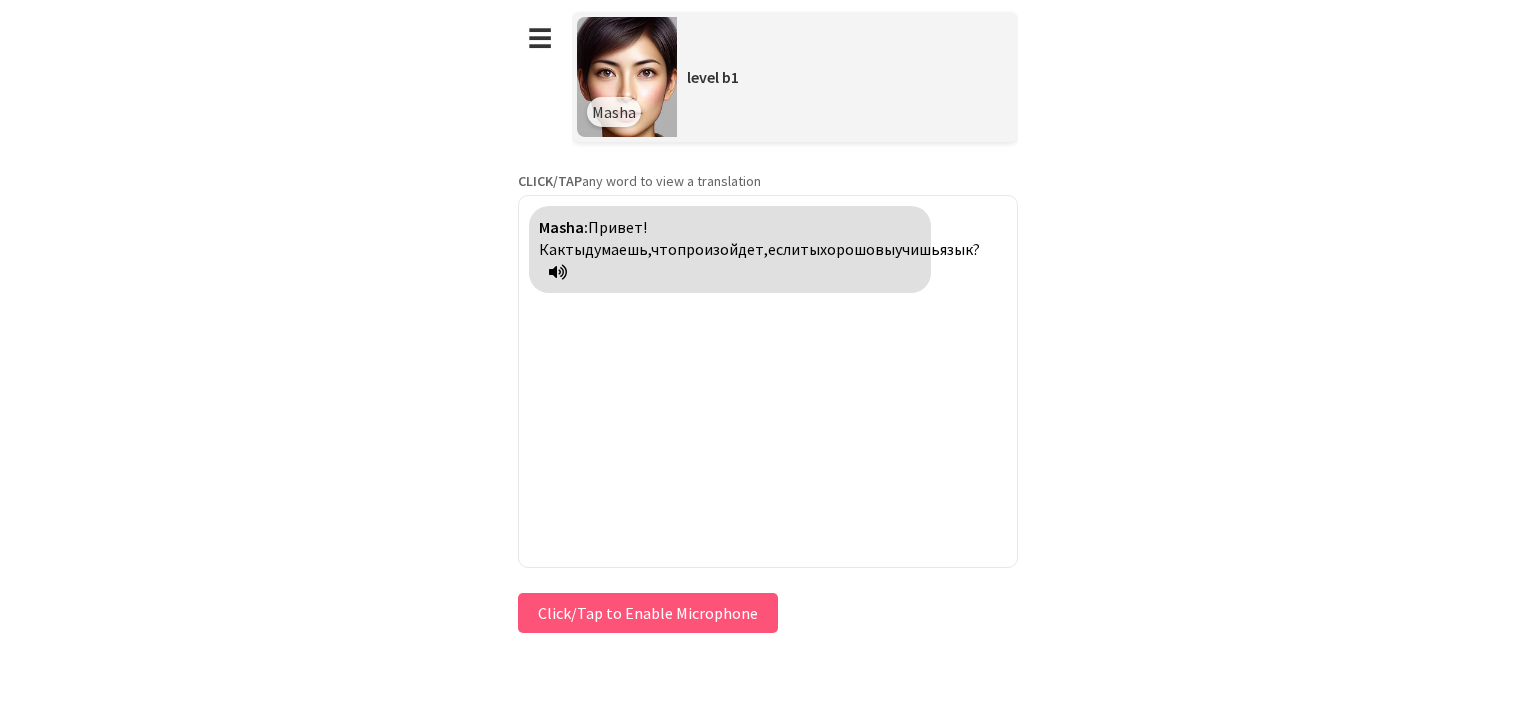 click at bounding box center (558, 272) 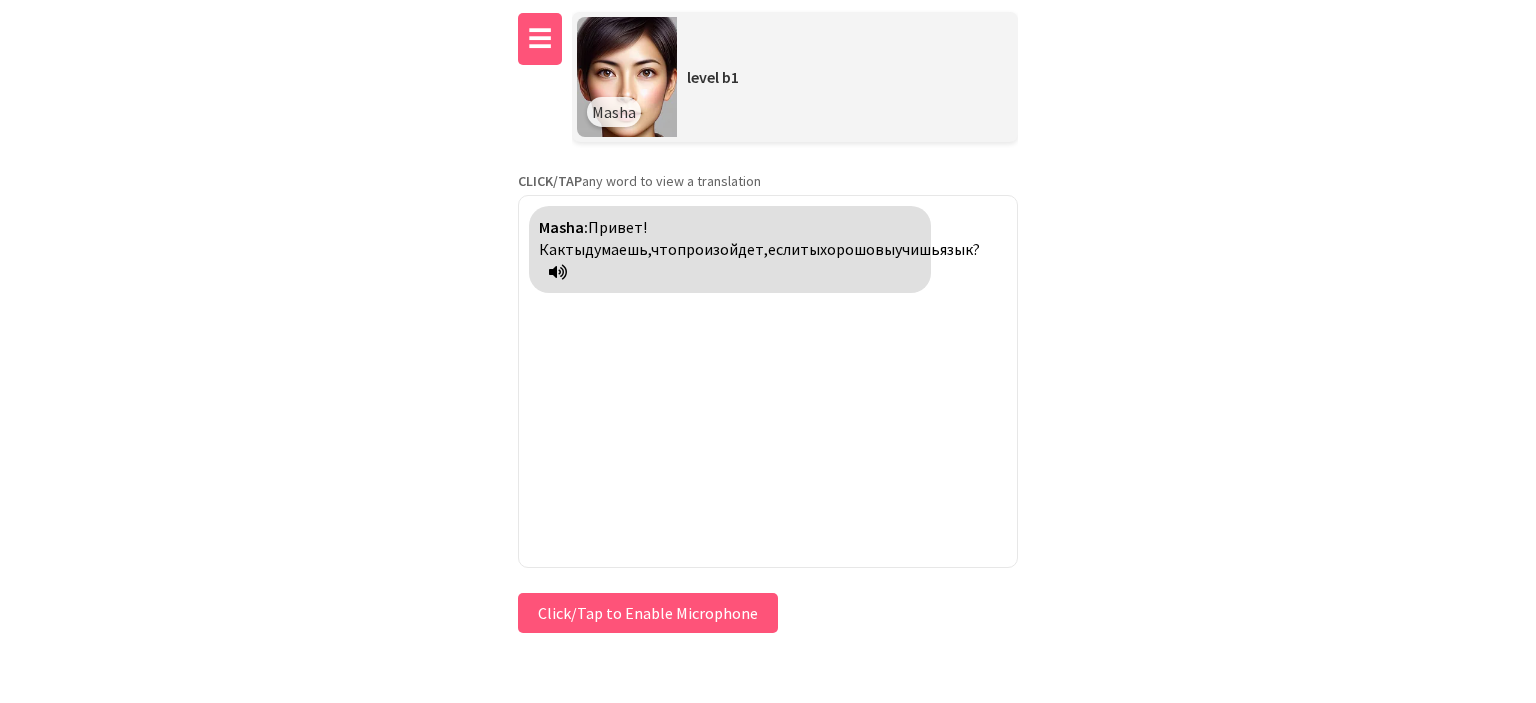 click on "☰" at bounding box center (540, 39) 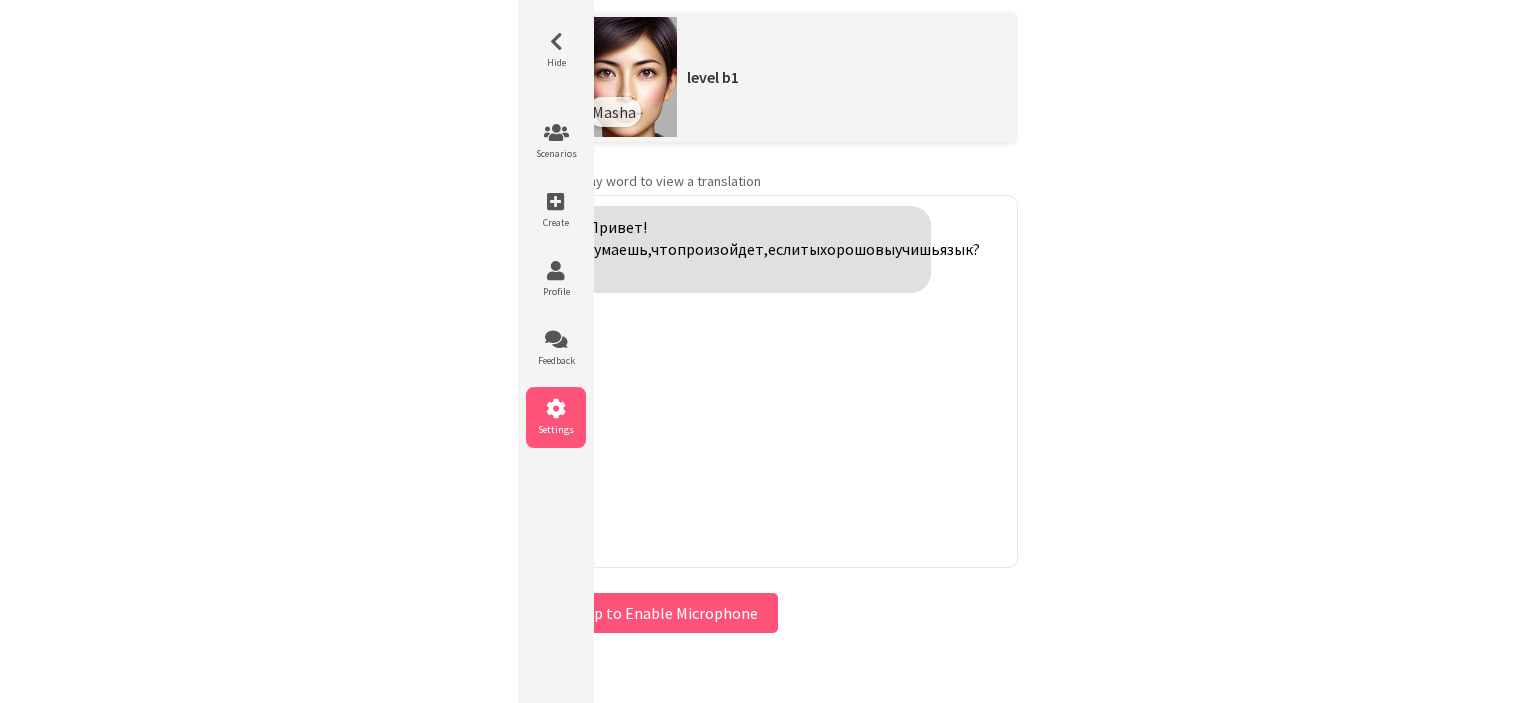click at bounding box center [556, 409] 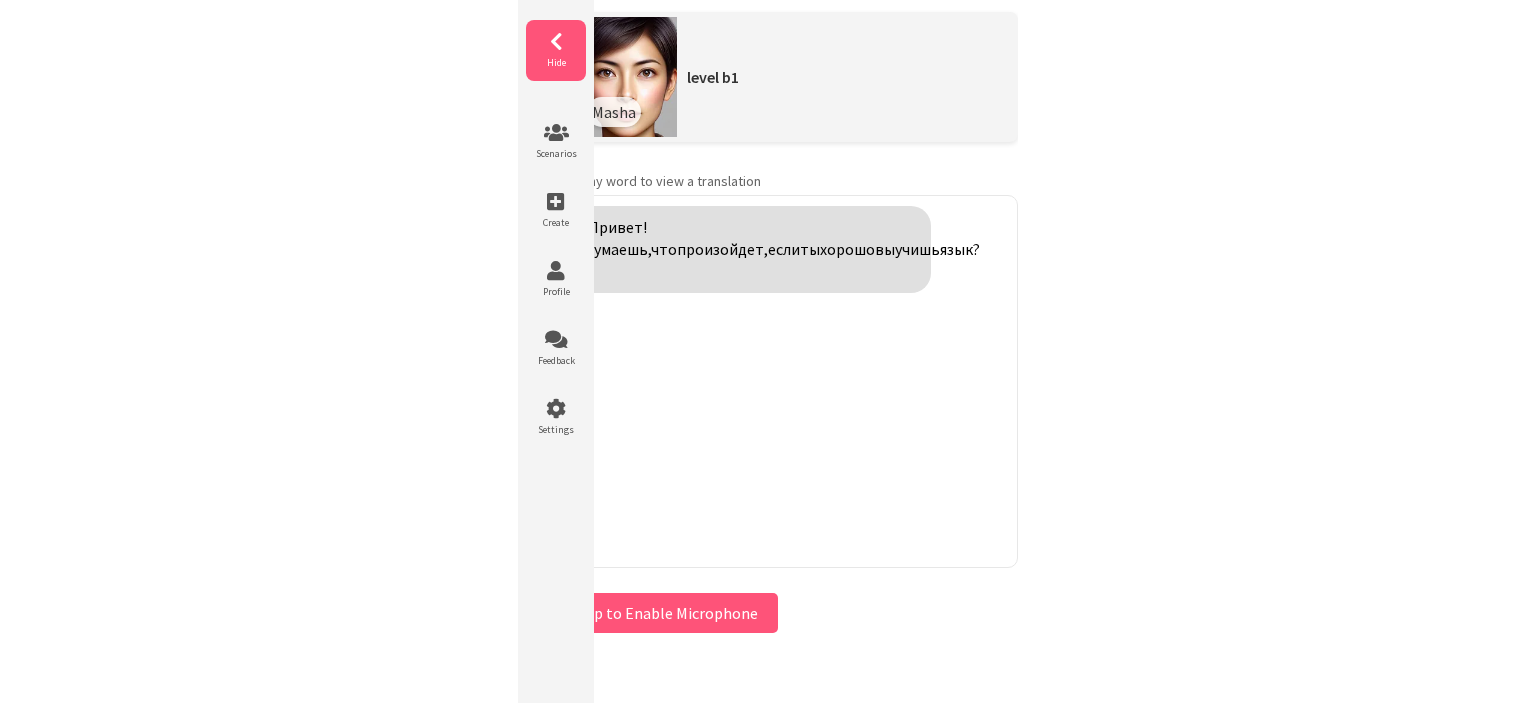 click on "Hide" at bounding box center [556, 50] 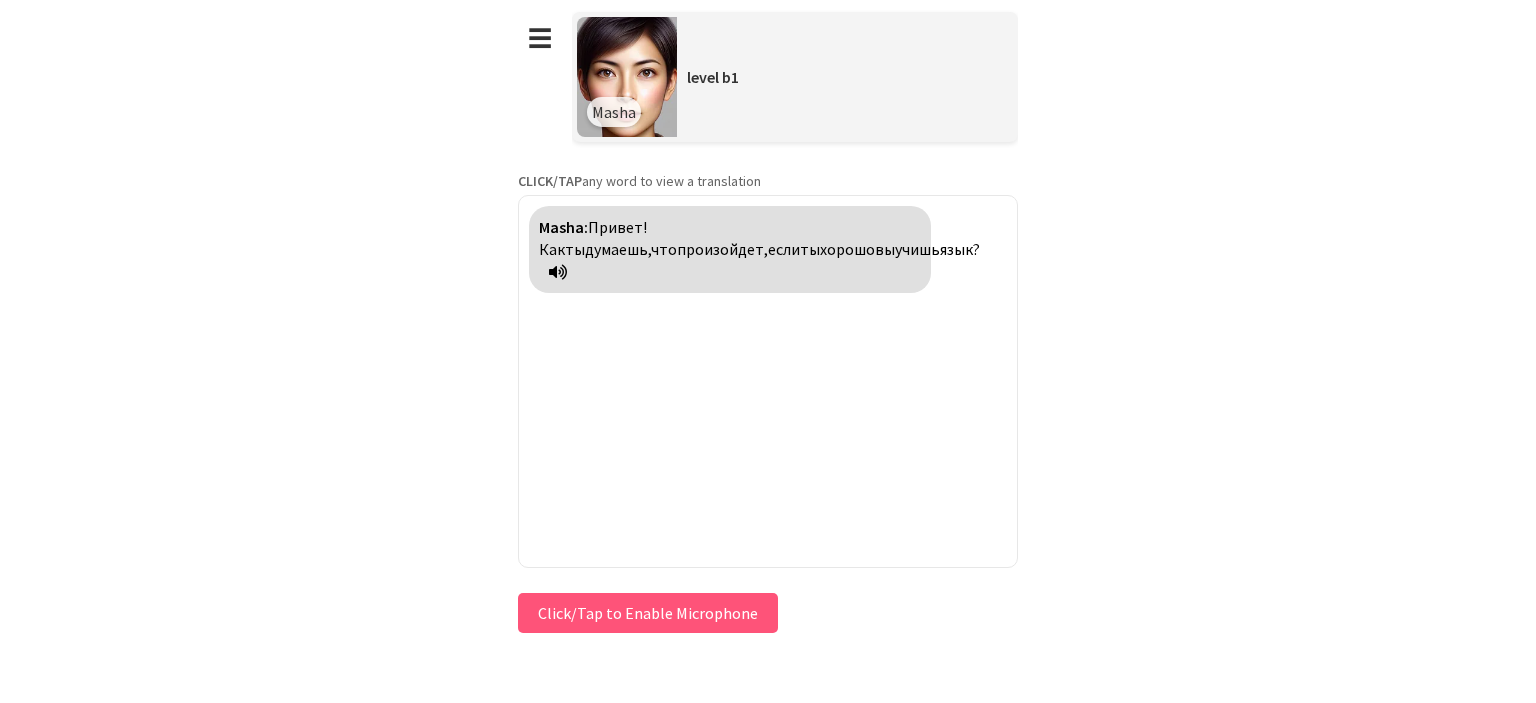 click on "Click/Tap to Enable Microphone" at bounding box center (648, 613) 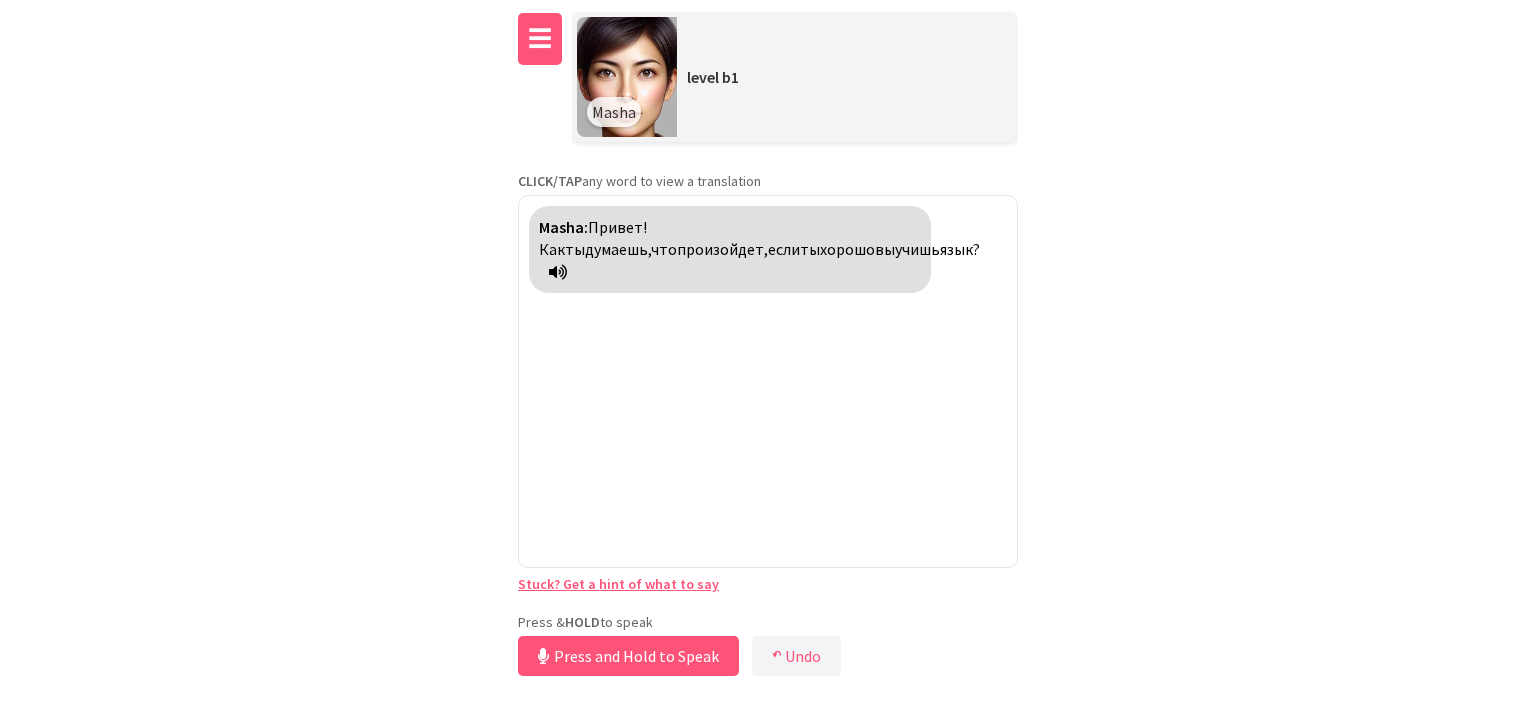 click on "☰" at bounding box center (540, 39) 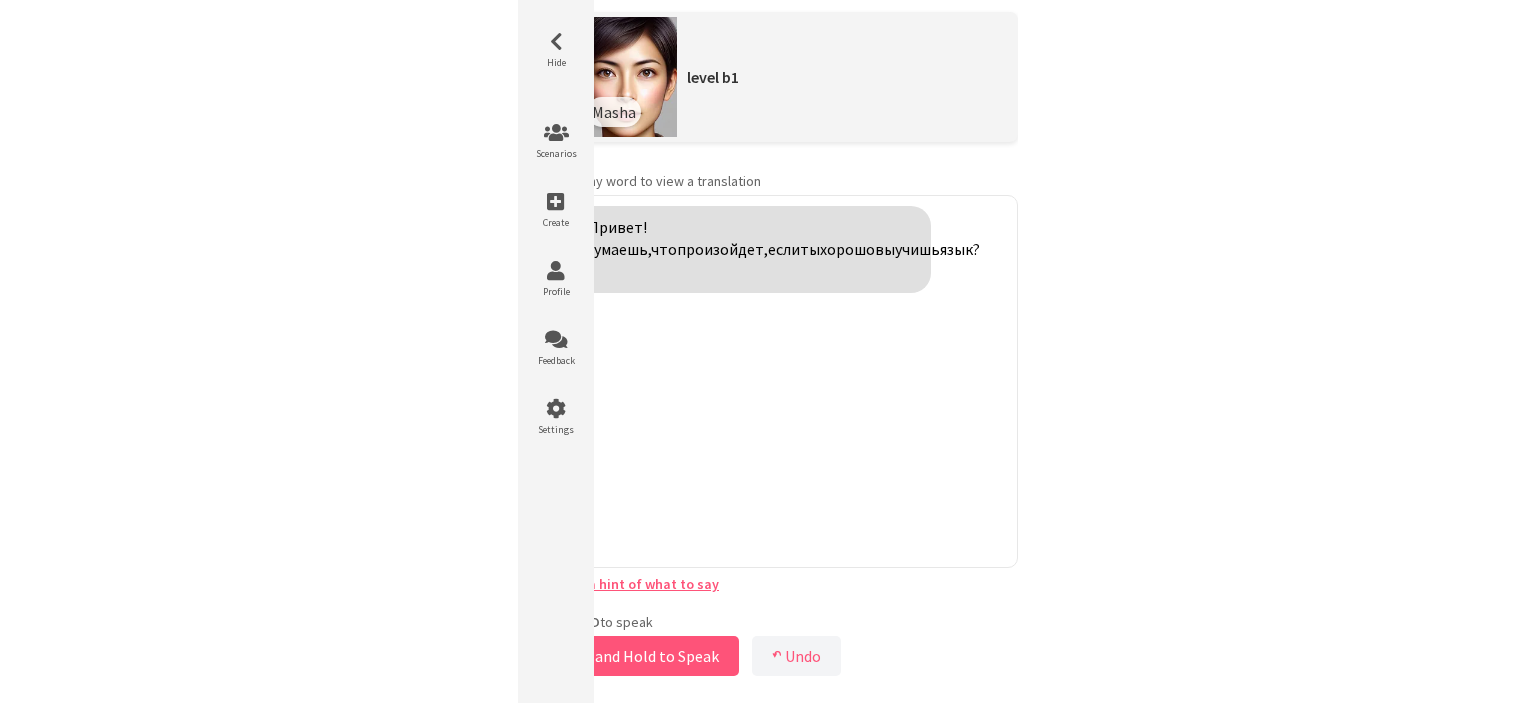 click on "Masha:  Привет!  Как  ты  думаешь,  что  произойдет,  если  ты  хорошо  выучишь  язык?" at bounding box center (768, 381) 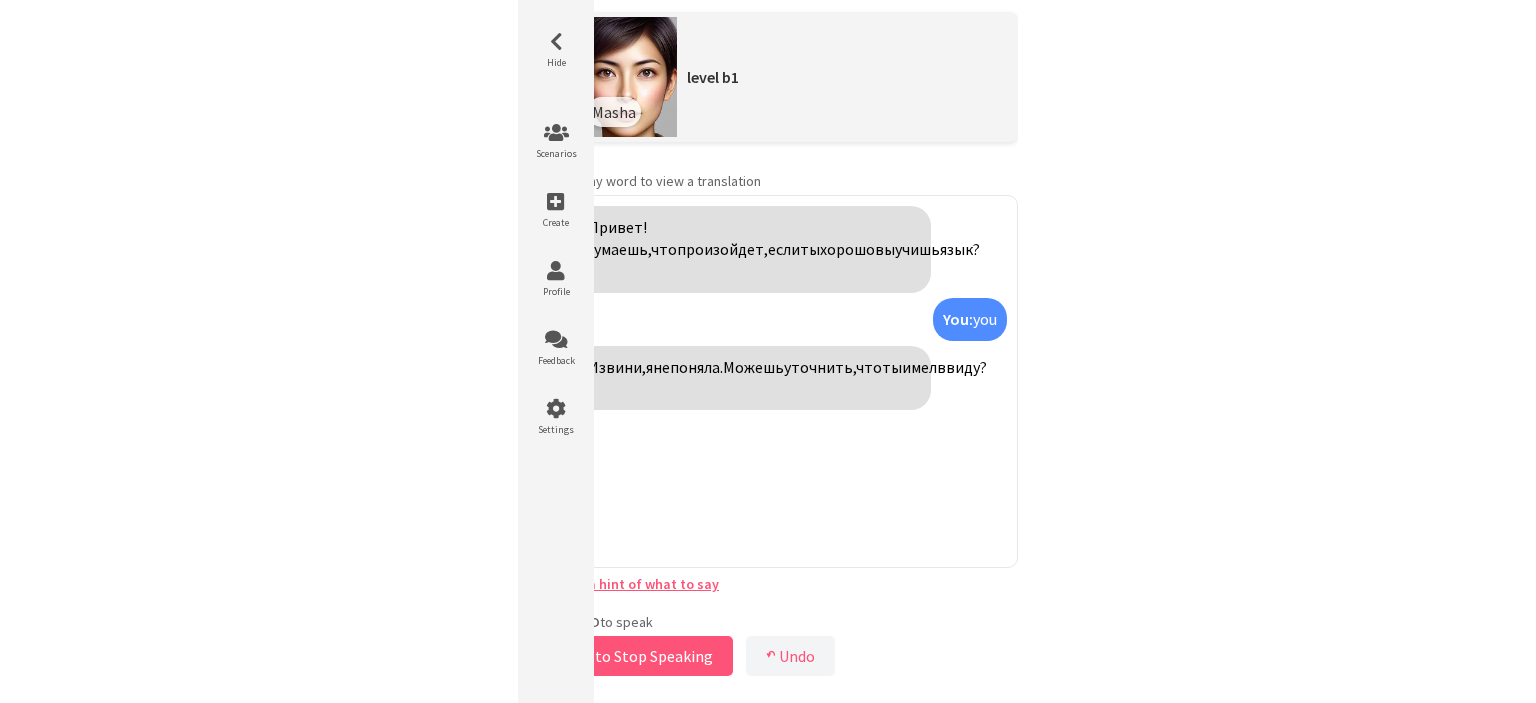 click on "Release to Stop Speaking" at bounding box center (625, 656) 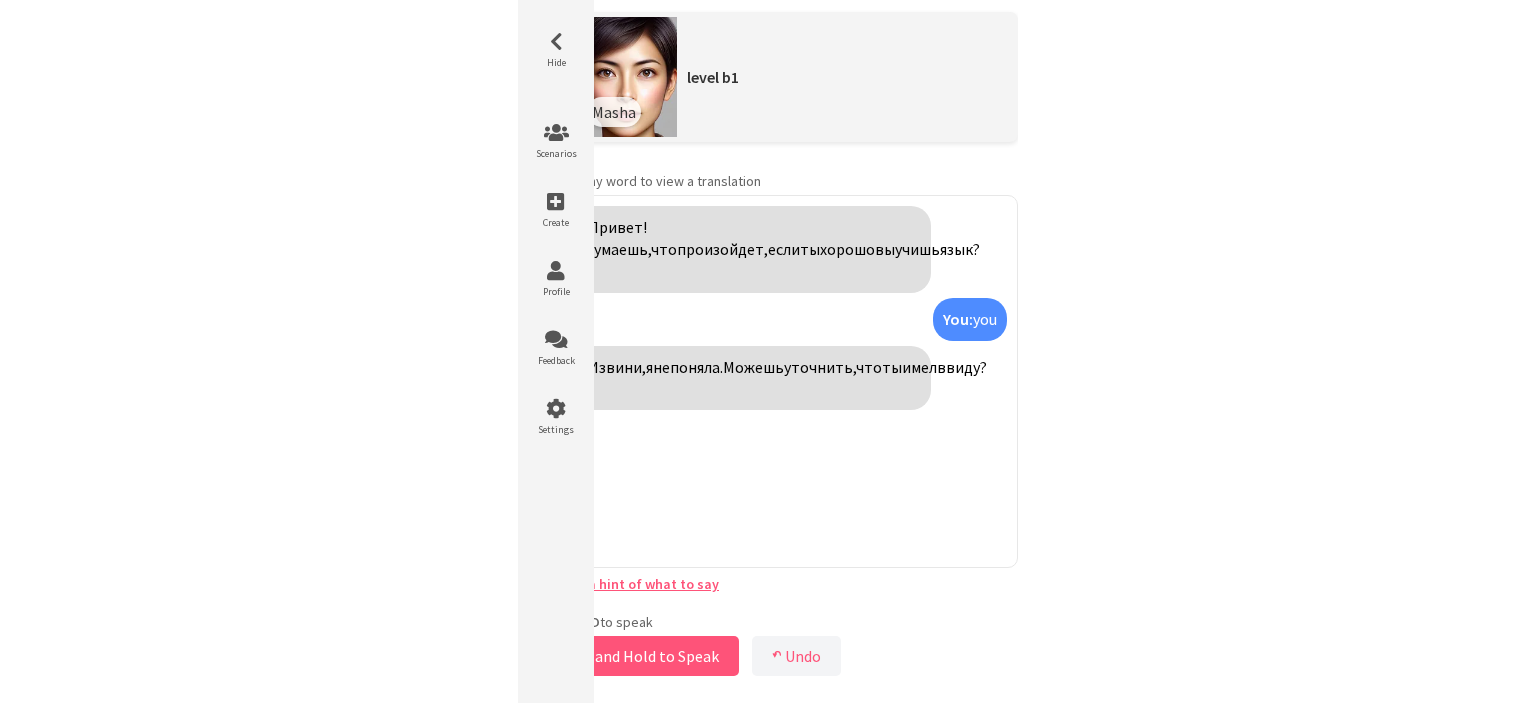 click on "Masha:  Привет!  Как  ты  думаешь,  что  произойдет,  если  ты  хорошо  выучишь  язык?  You:  you  Masha:  Извини,  я  не  поняла.  Можешь  уточнить,  что  ты  имел  в  виду?" at bounding box center [768, 381] 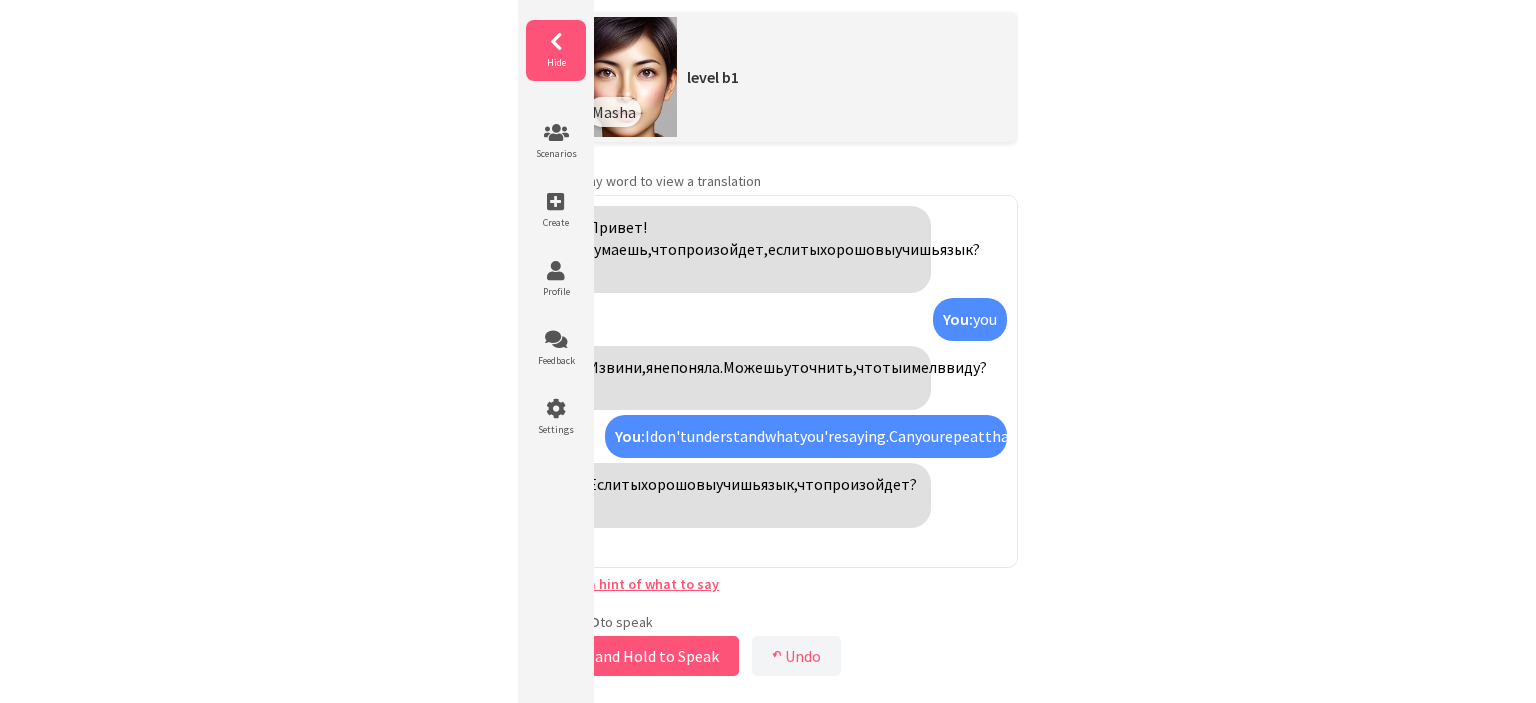 click at bounding box center [556, 42] 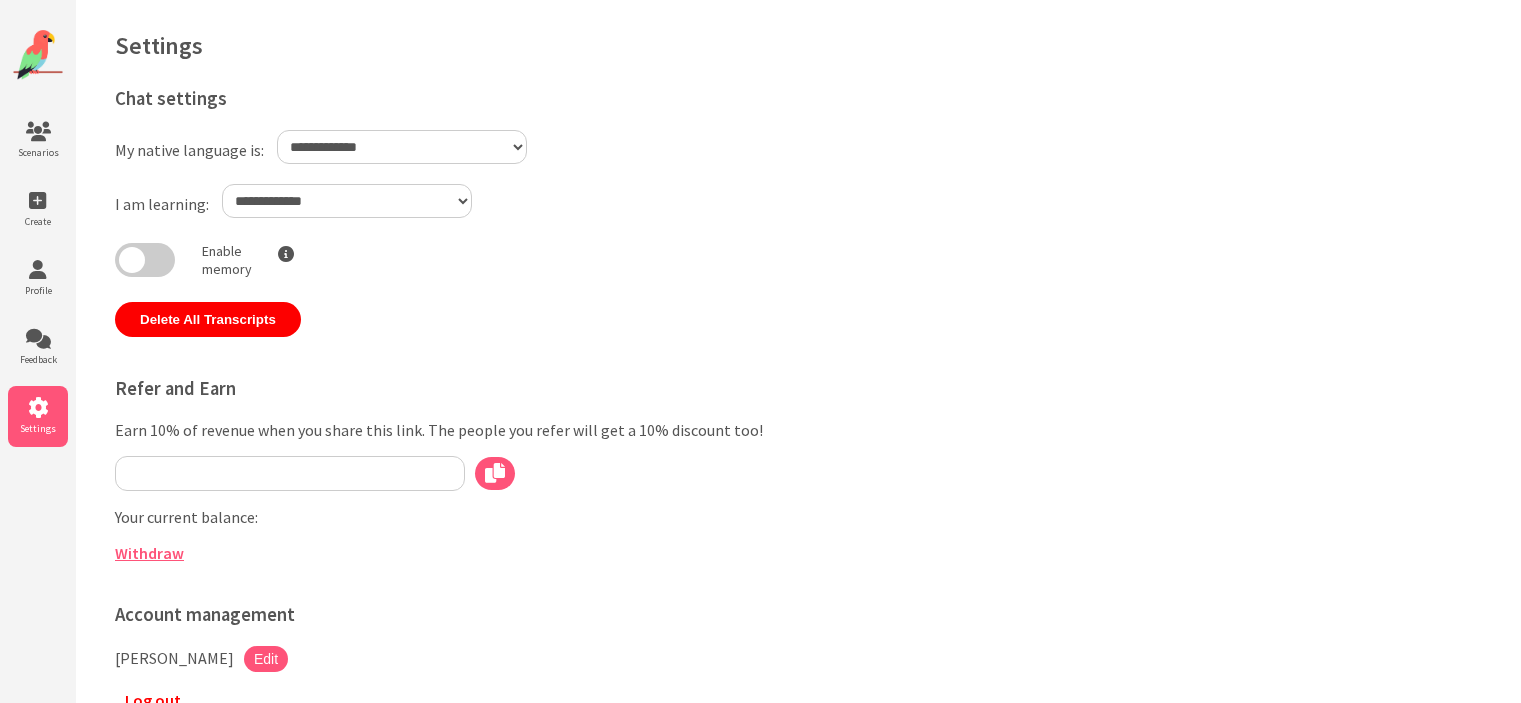 scroll, scrollTop: 0, scrollLeft: 0, axis: both 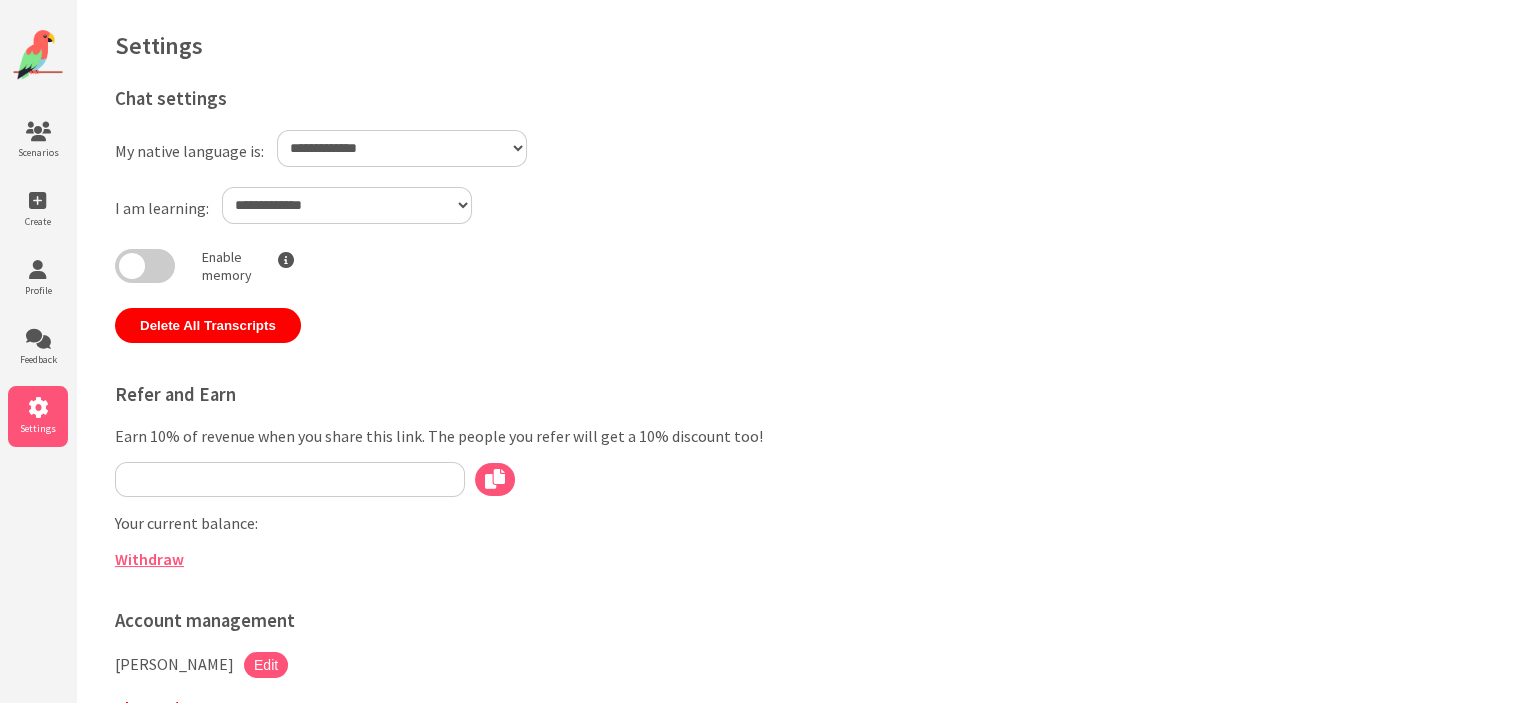 type on "**********" 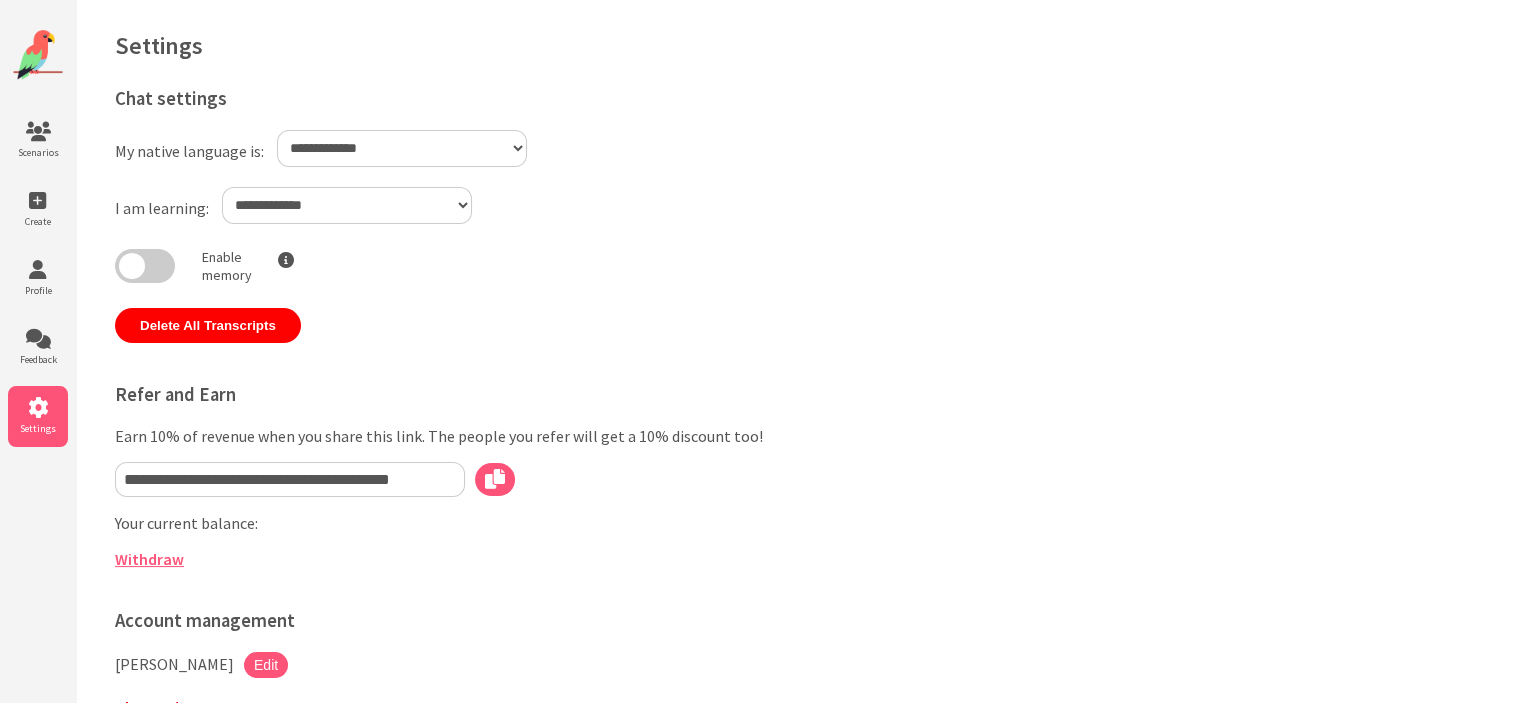select on "**" 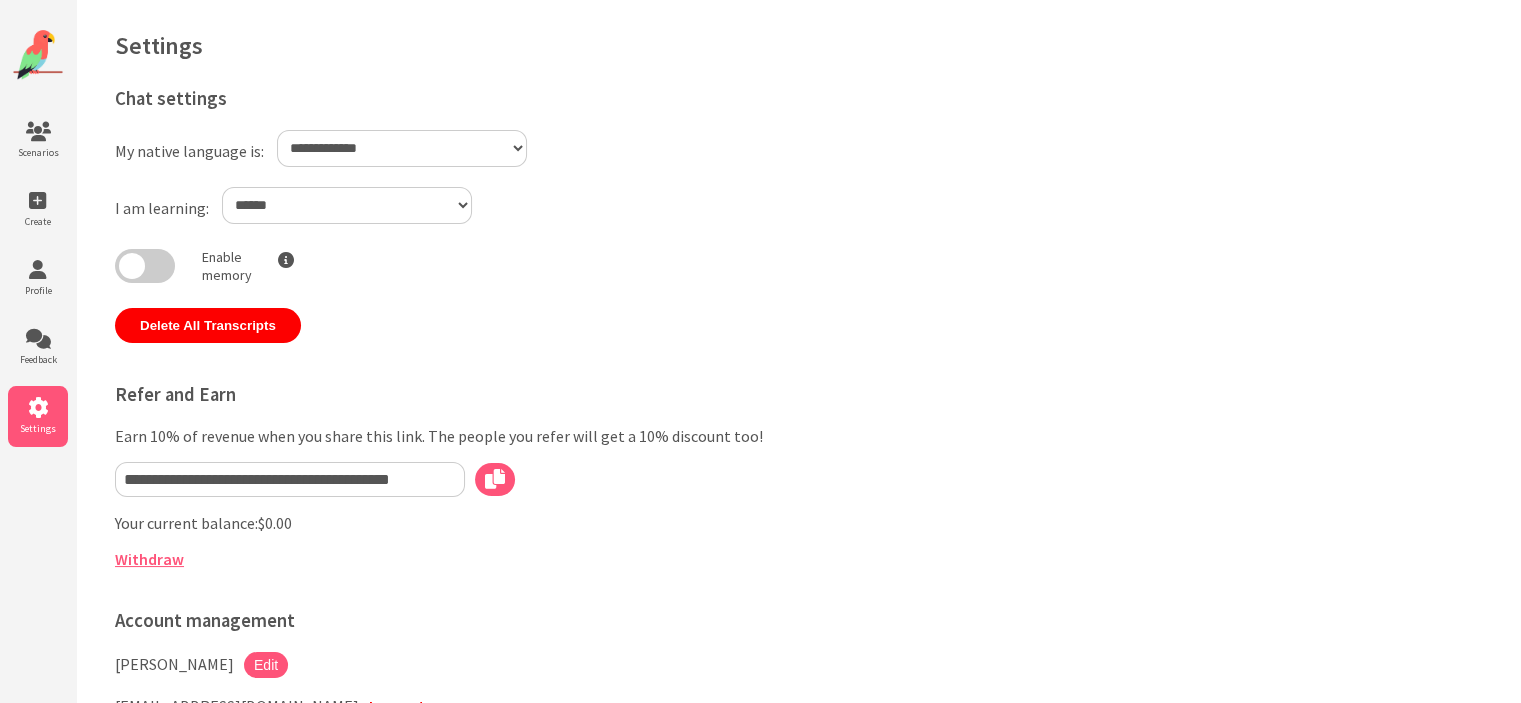 click on "**********" at bounding box center (347, 205) 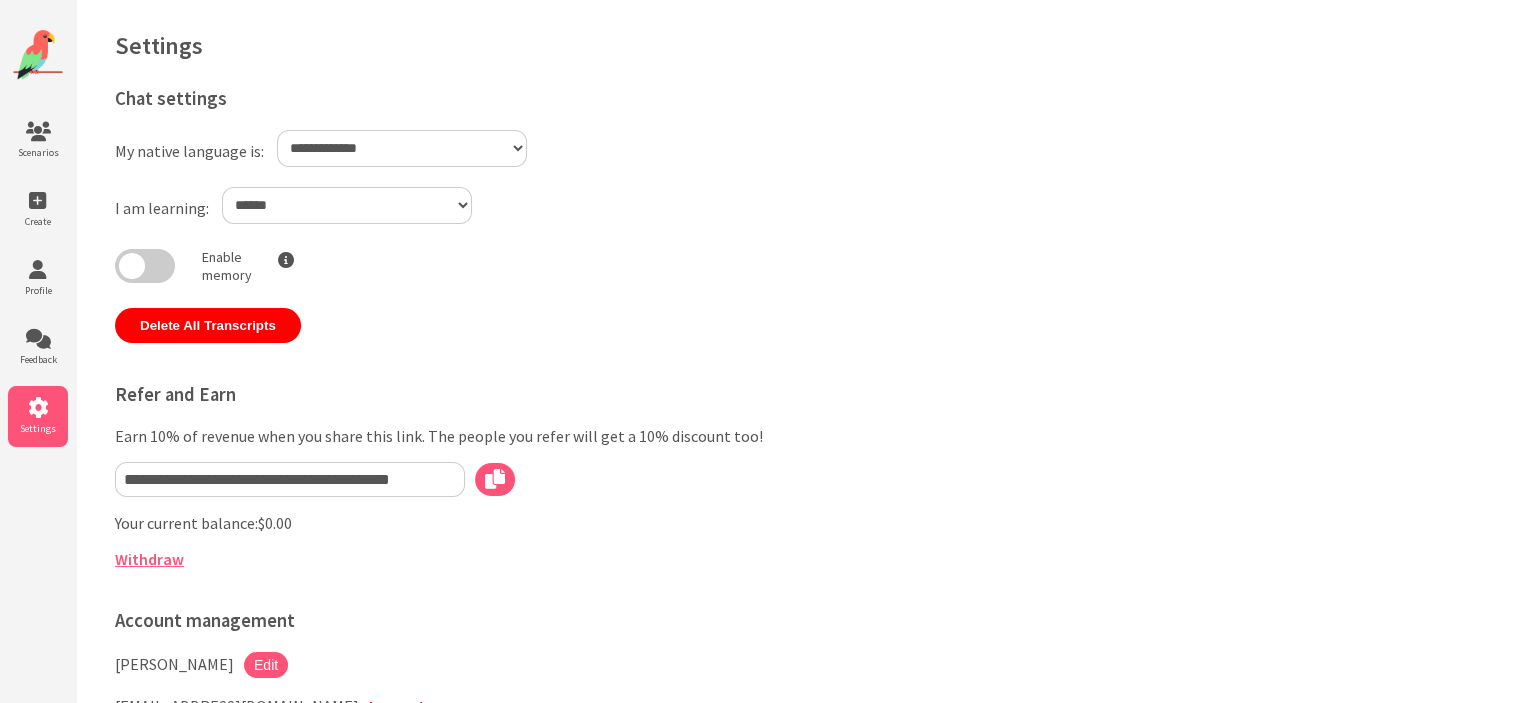 click at bounding box center (145, 266) 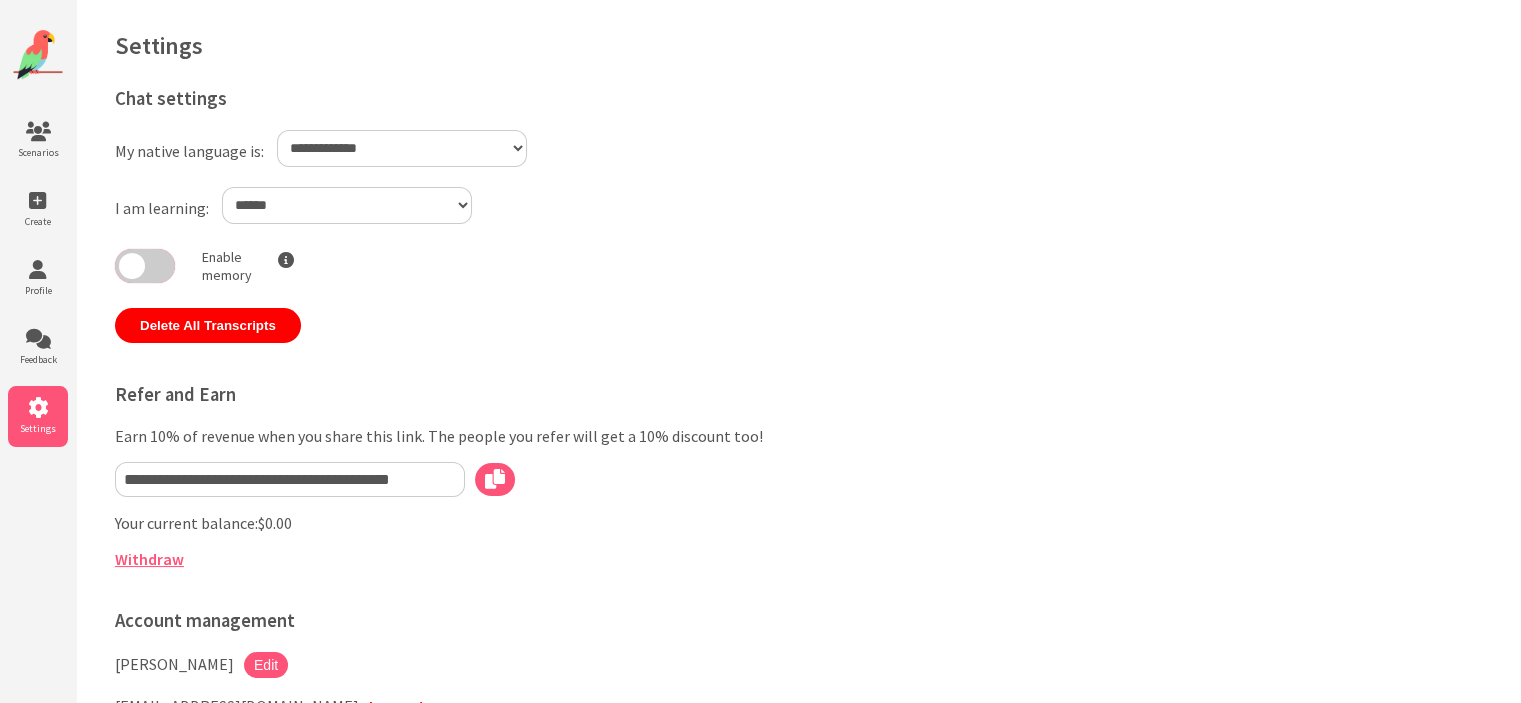 scroll, scrollTop: 159, scrollLeft: 0, axis: vertical 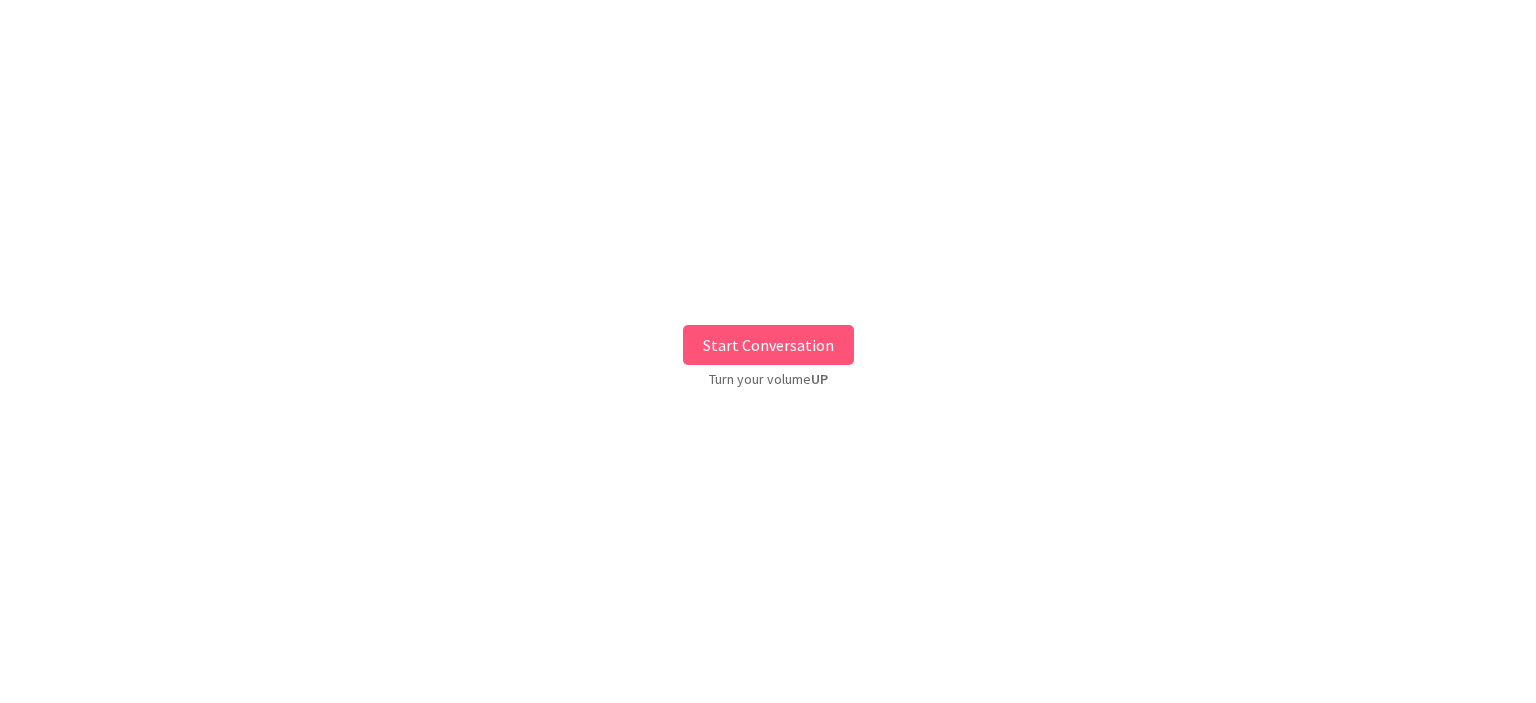 click on "Start Conversation" at bounding box center [768, 345] 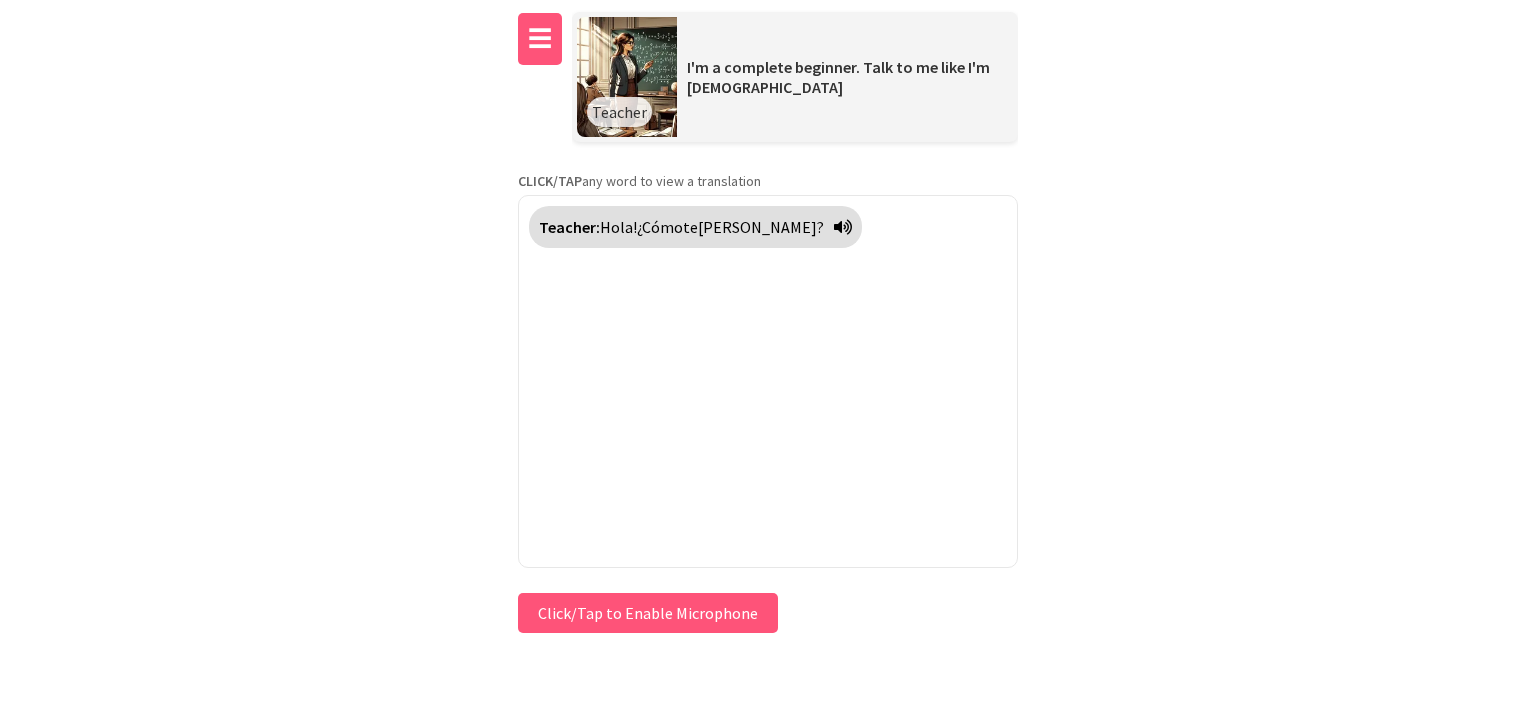click on "☰" at bounding box center [540, 39] 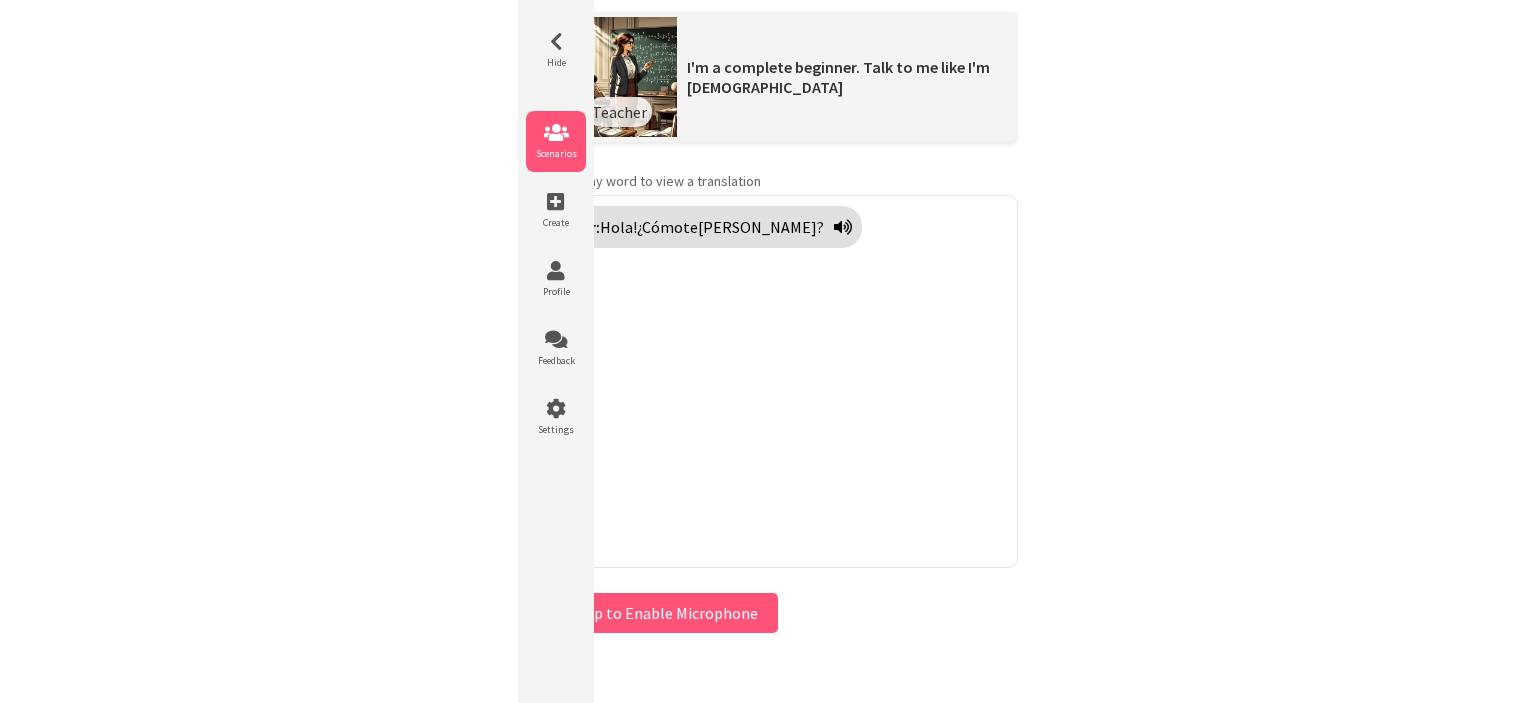 click on "Scenarios" at bounding box center [556, 153] 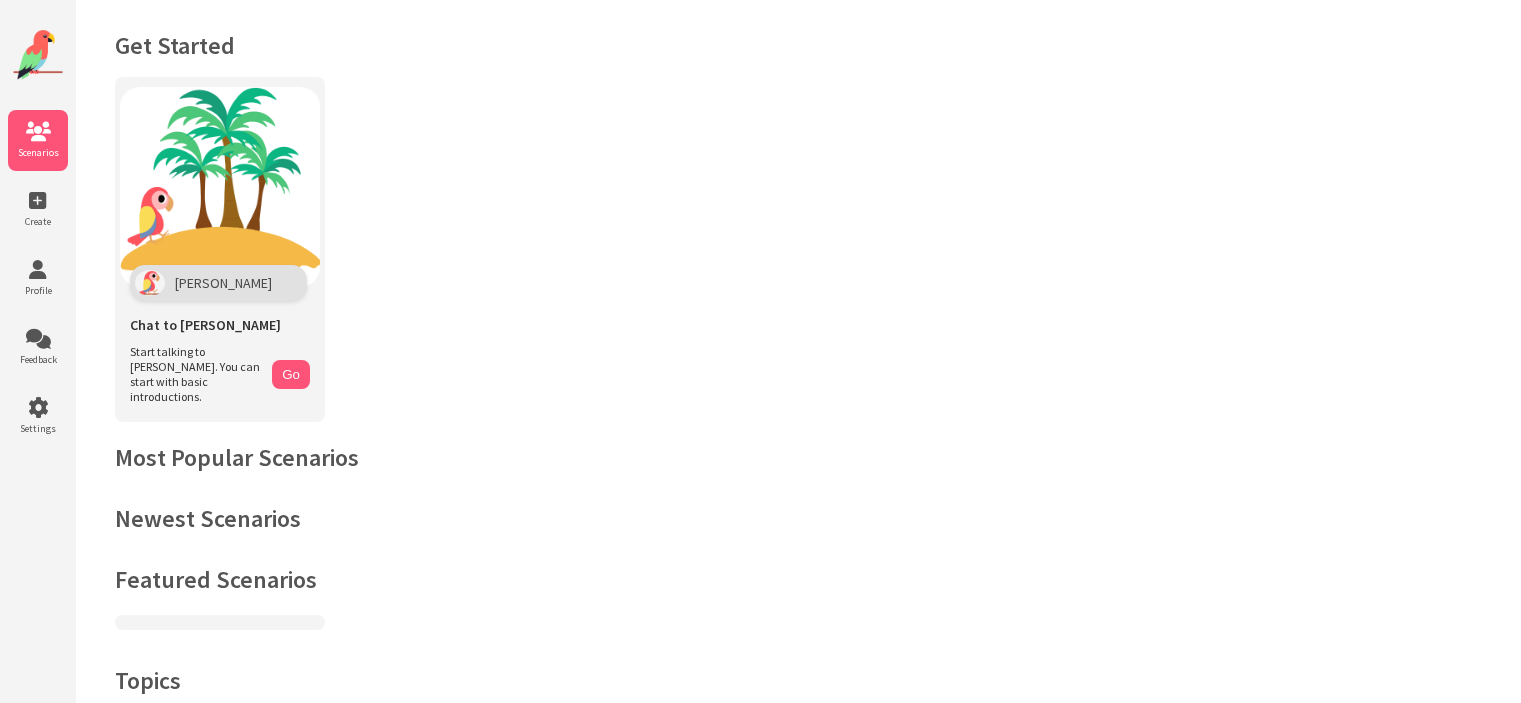 scroll, scrollTop: 0, scrollLeft: 0, axis: both 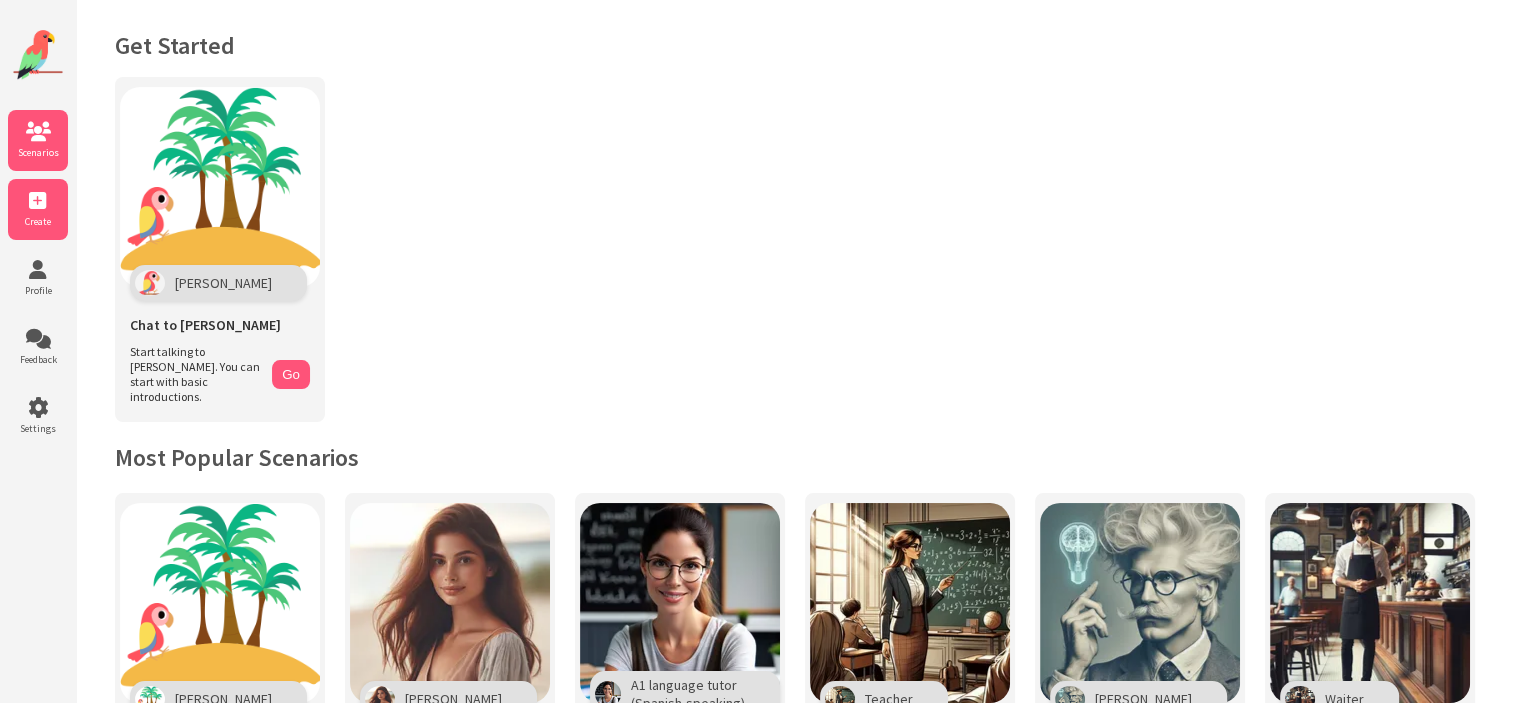 click on "Create" at bounding box center [38, 221] 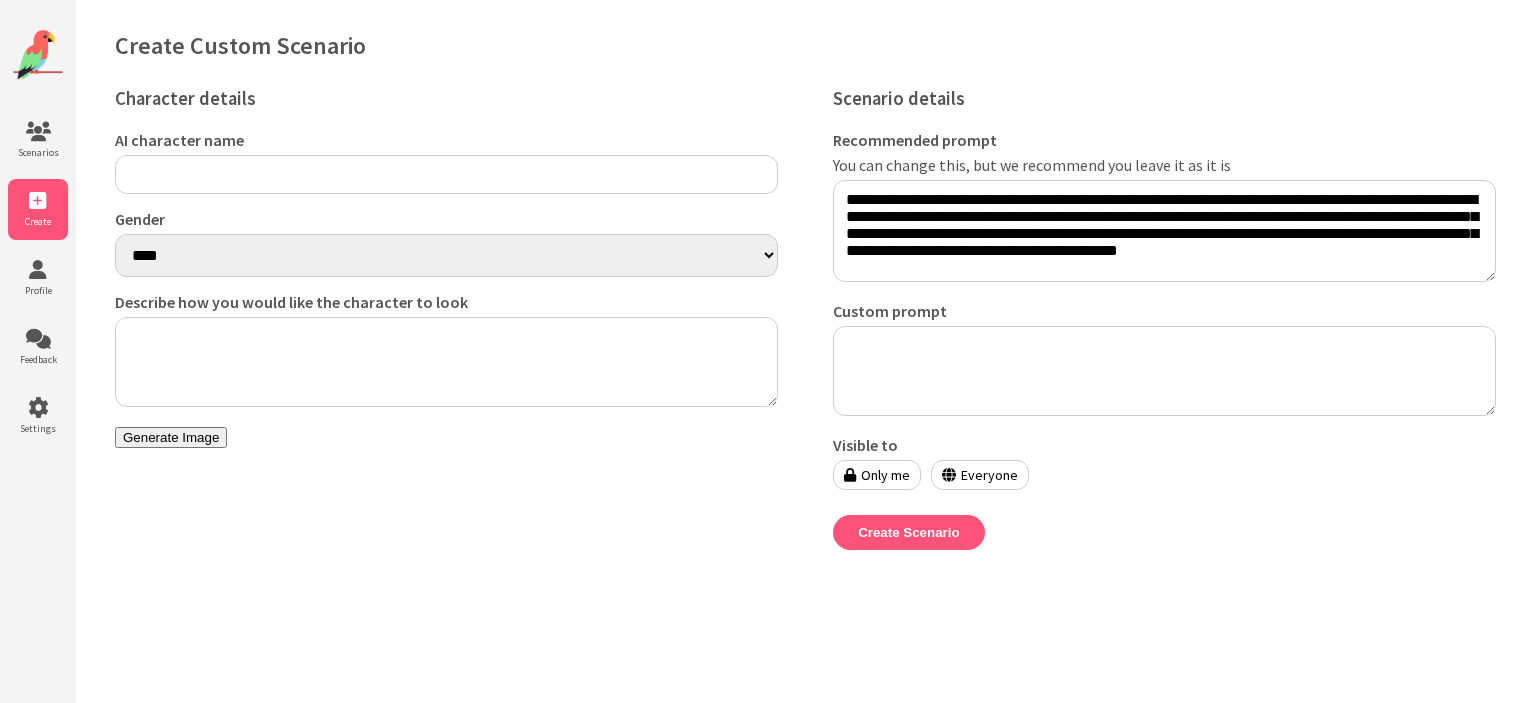 scroll, scrollTop: 0, scrollLeft: 0, axis: both 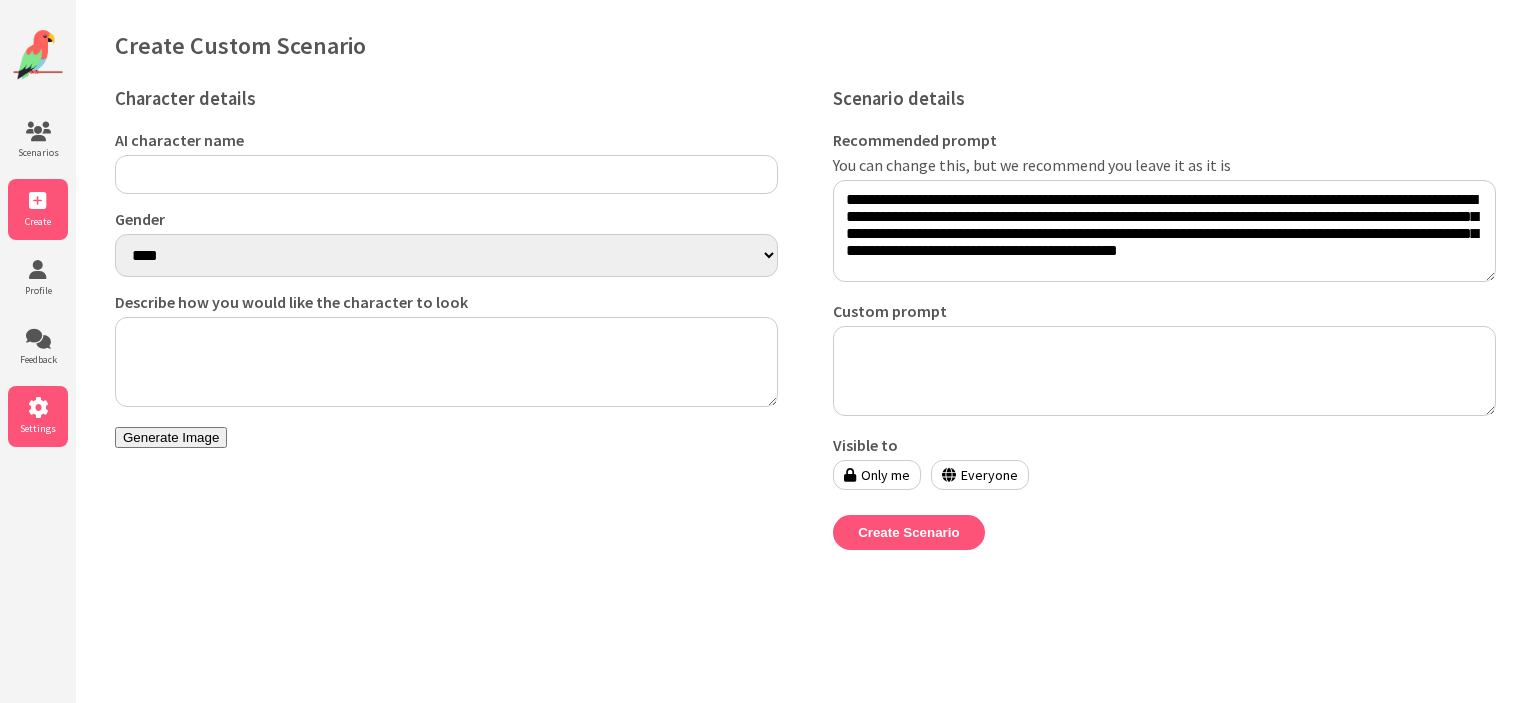 click at bounding box center [38, 408] 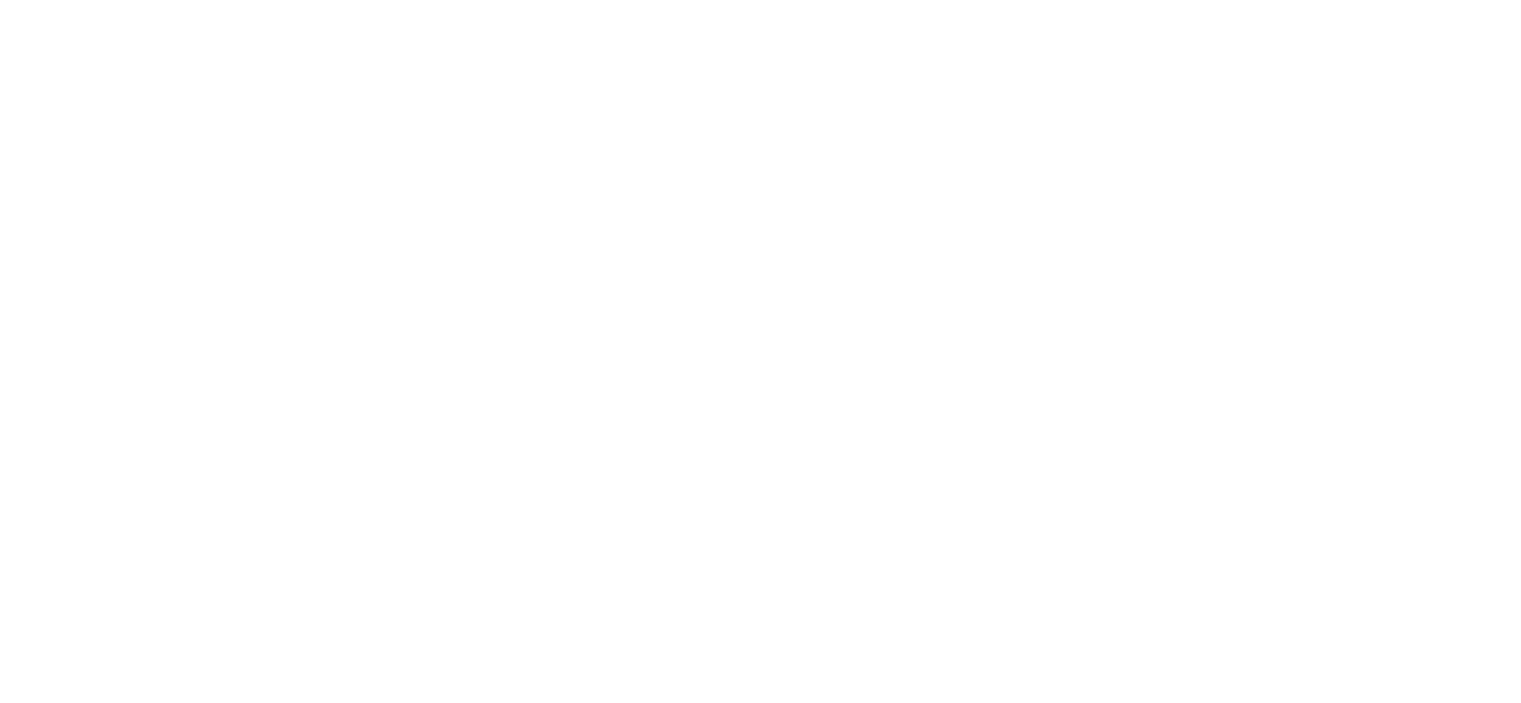 scroll, scrollTop: 0, scrollLeft: 0, axis: both 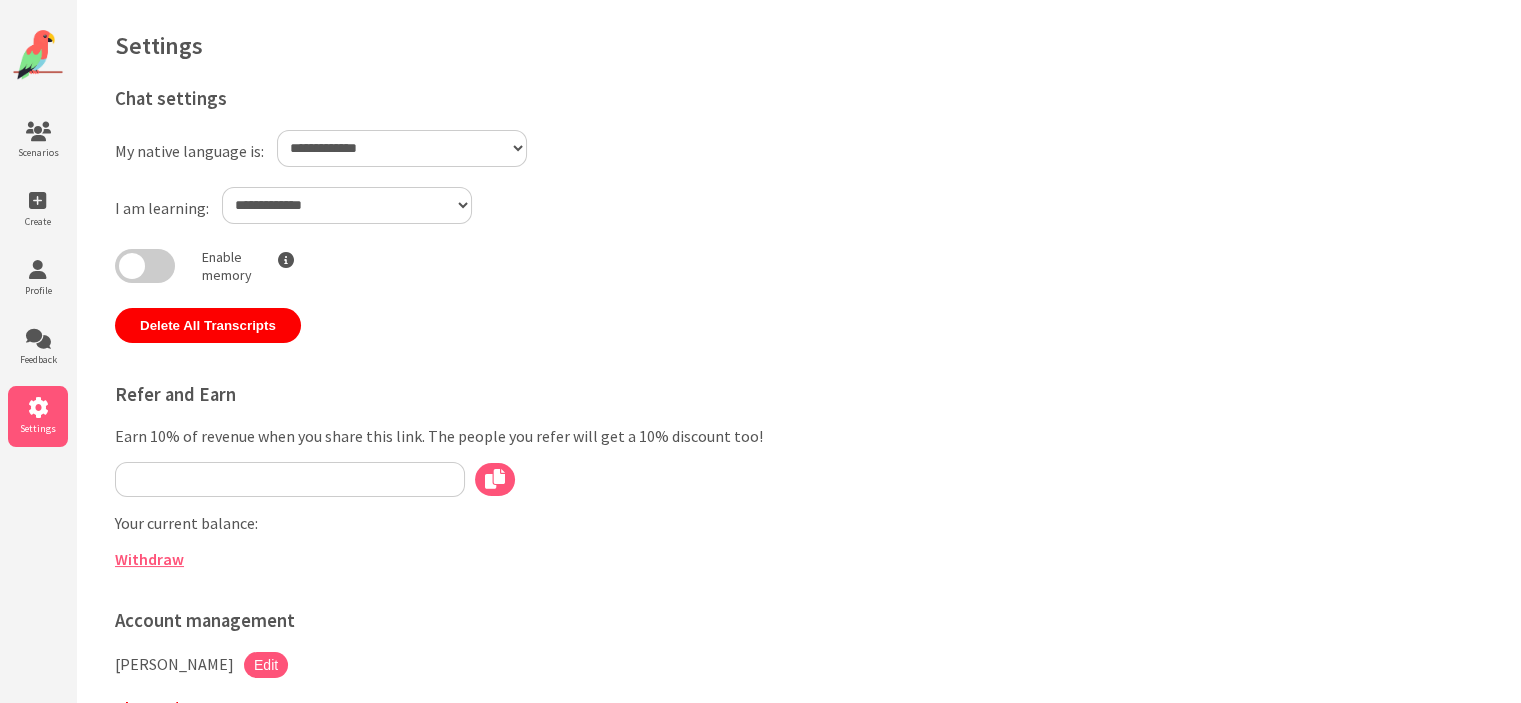 type on "**********" 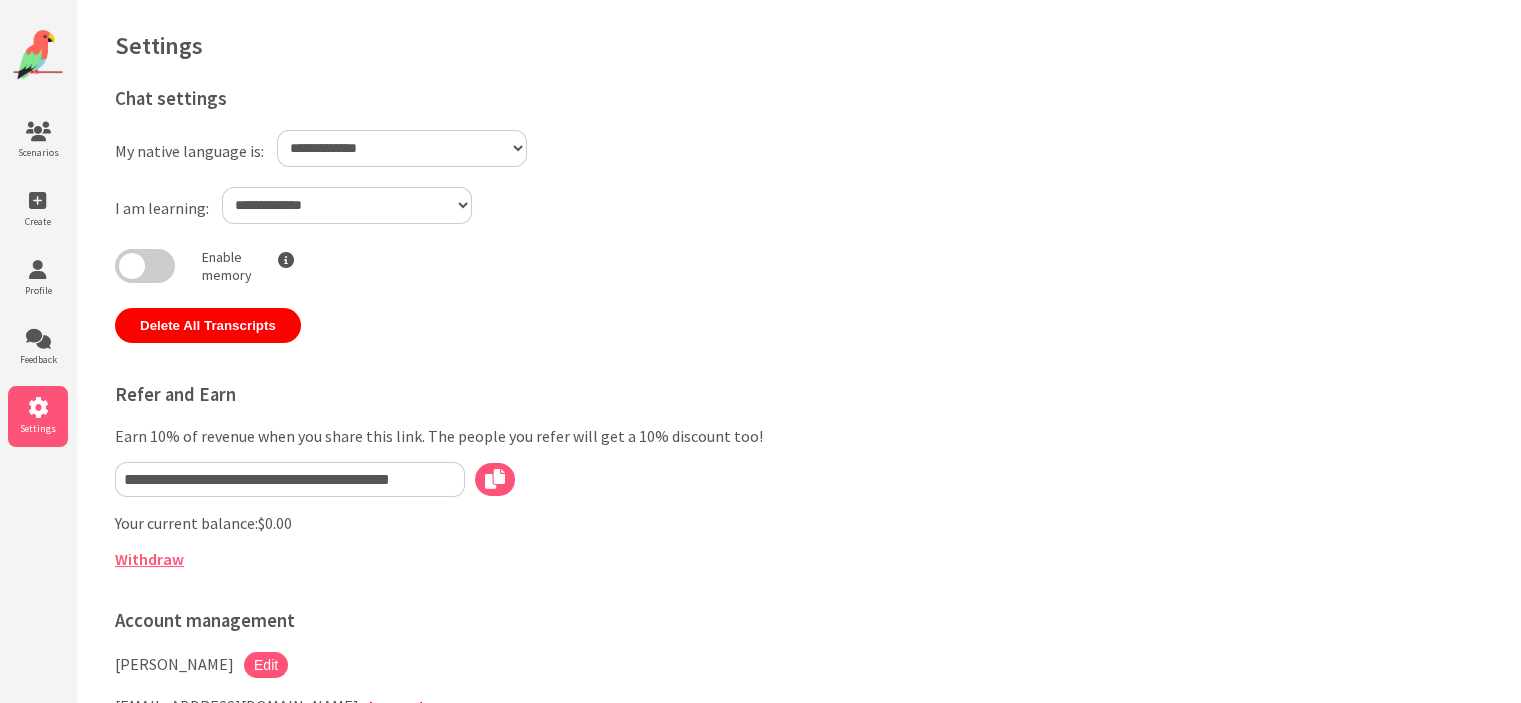 select on "**" 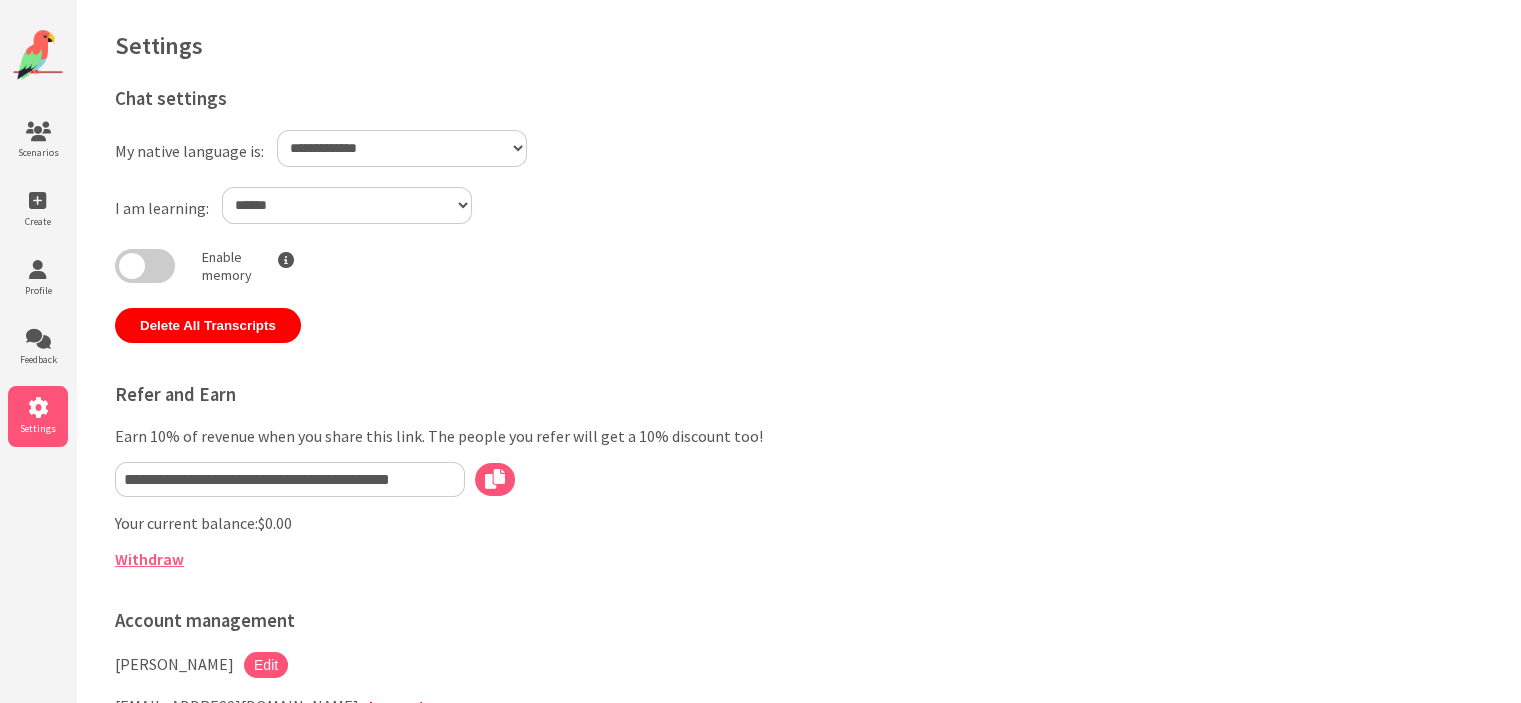 click on "**********" at bounding box center [402, 148] 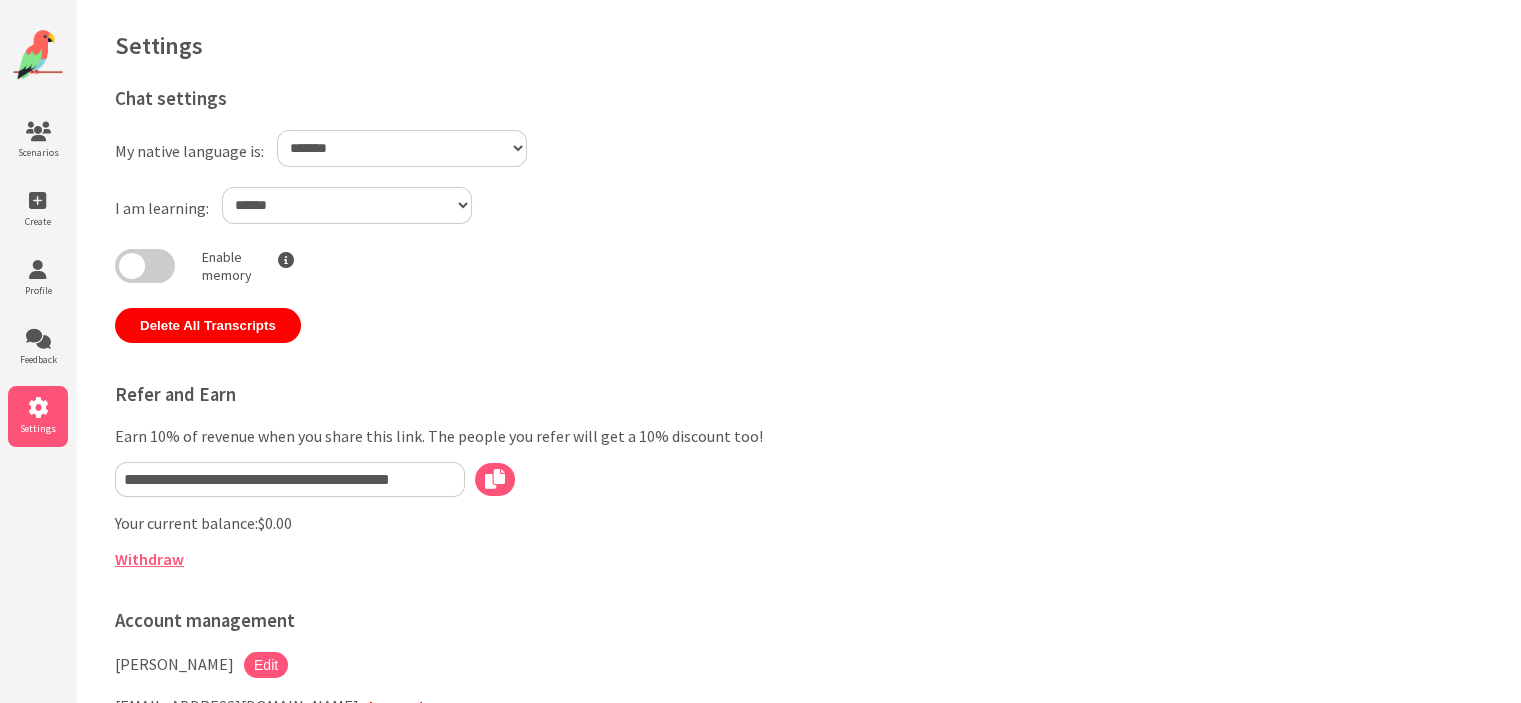 click on "**********" at bounding box center (402, 148) 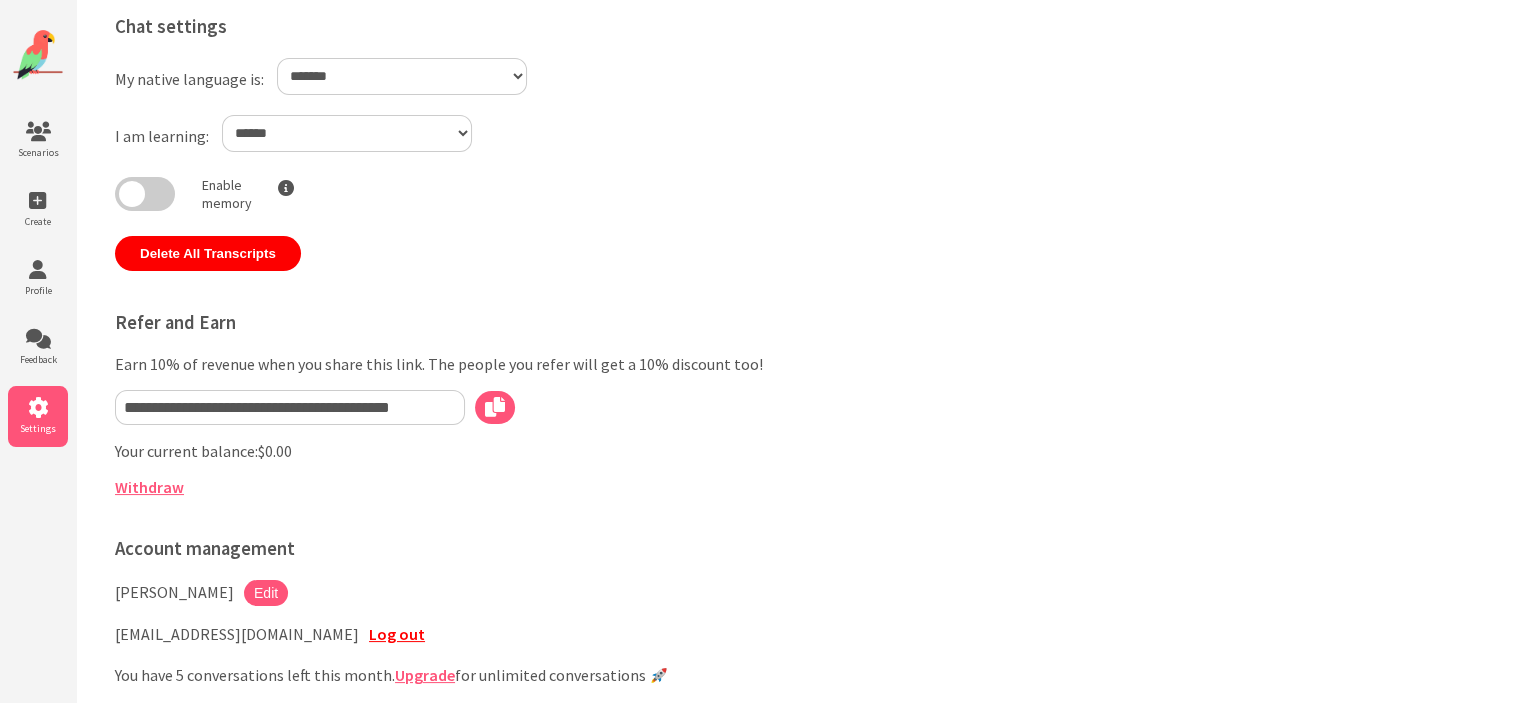 scroll, scrollTop: 159, scrollLeft: 0, axis: vertical 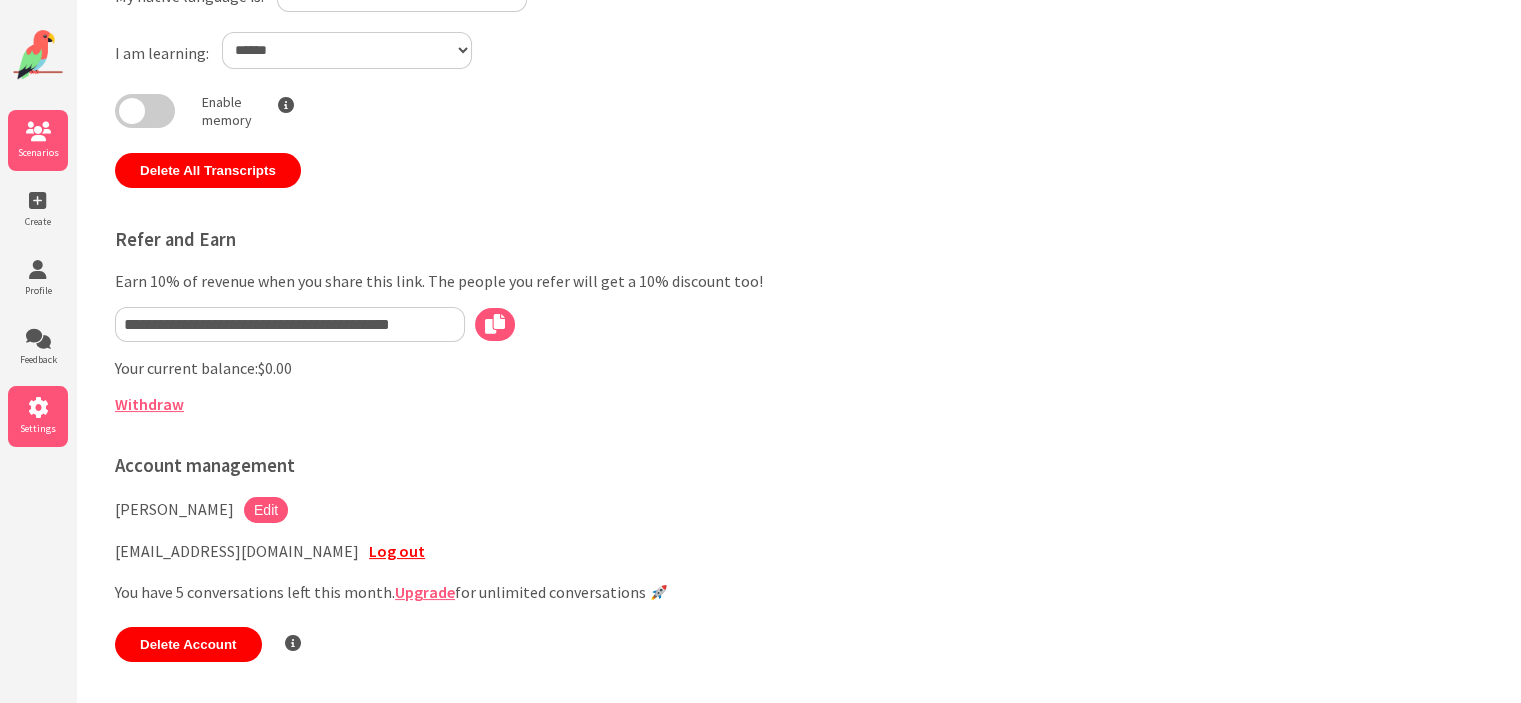 click at bounding box center (38, 132) 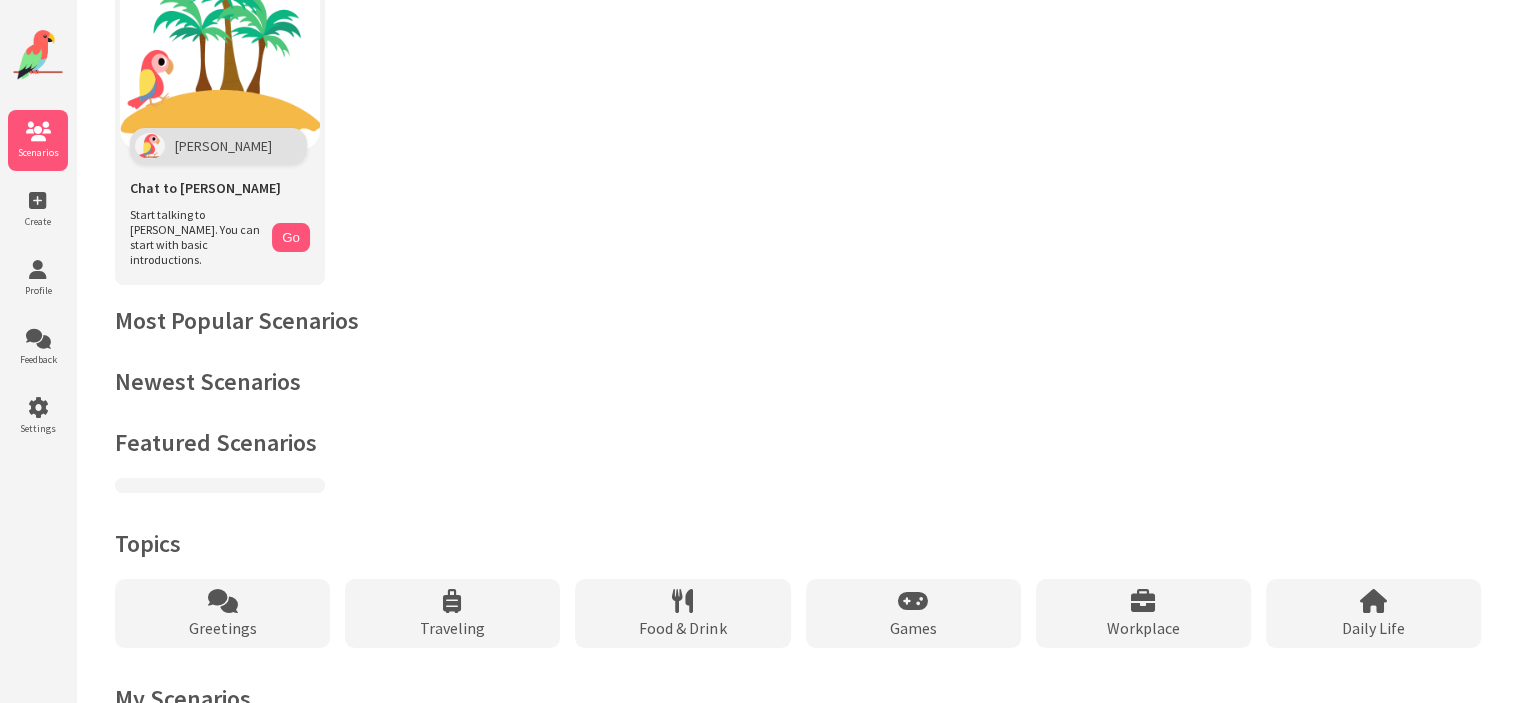 scroll, scrollTop: 188, scrollLeft: 0, axis: vertical 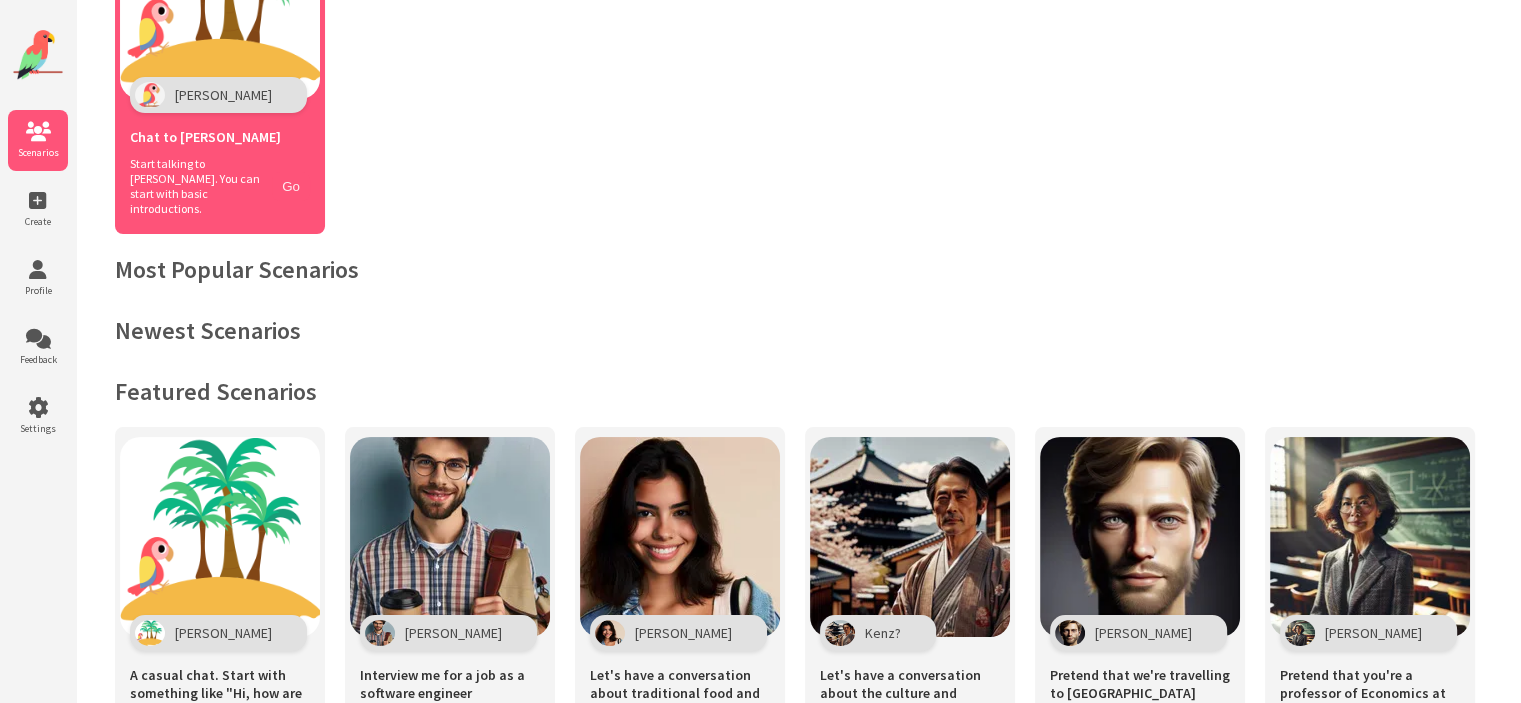 click on "Go" at bounding box center [291, 186] 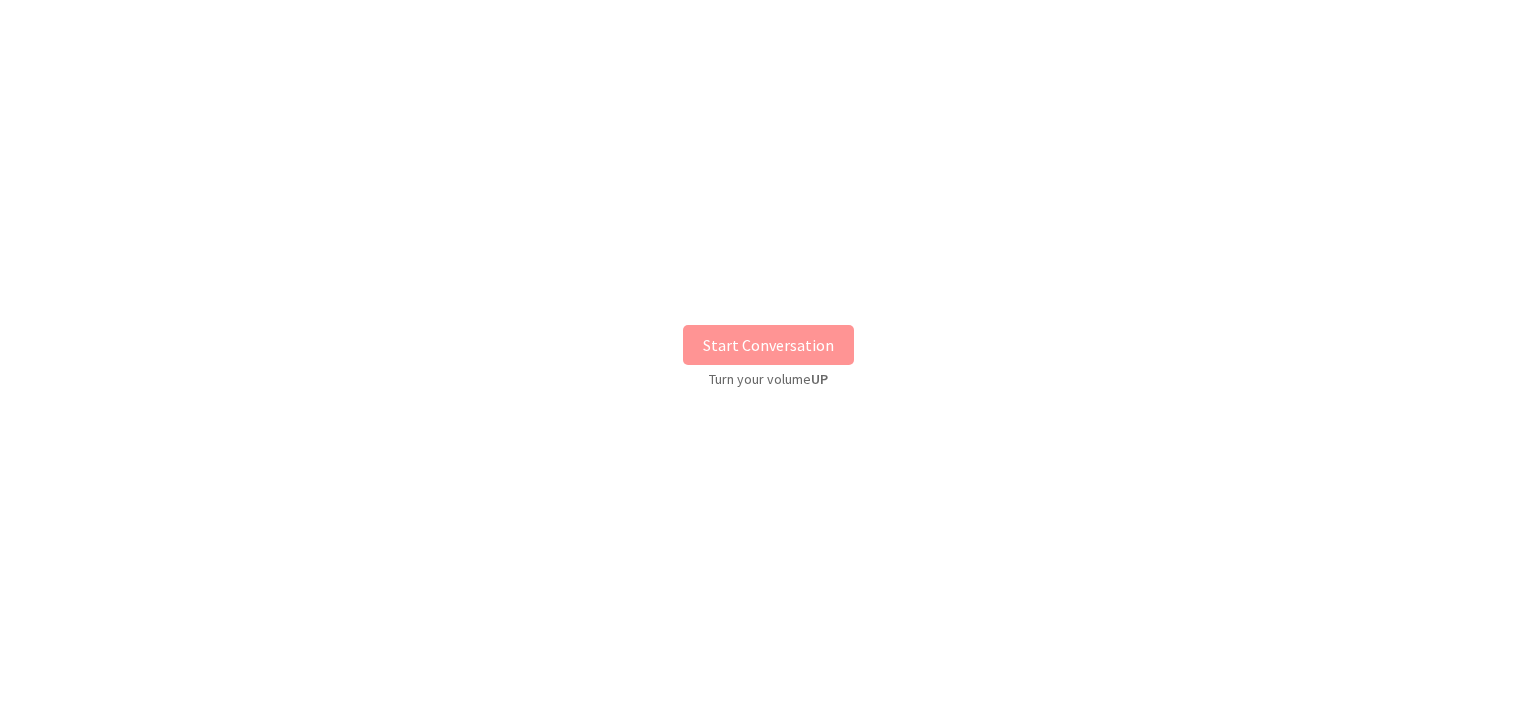 scroll, scrollTop: 0, scrollLeft: 0, axis: both 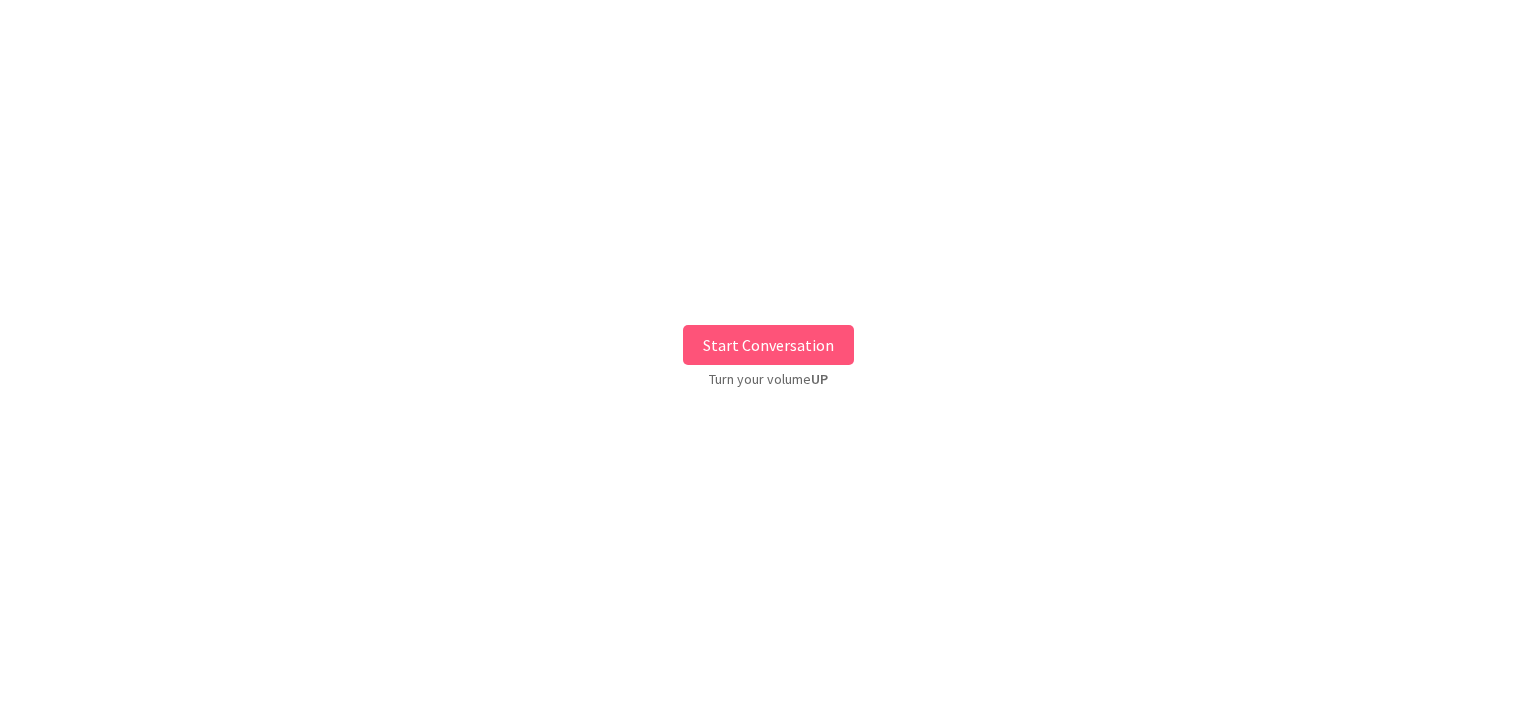 click on "Start Conversation" at bounding box center [768, 345] 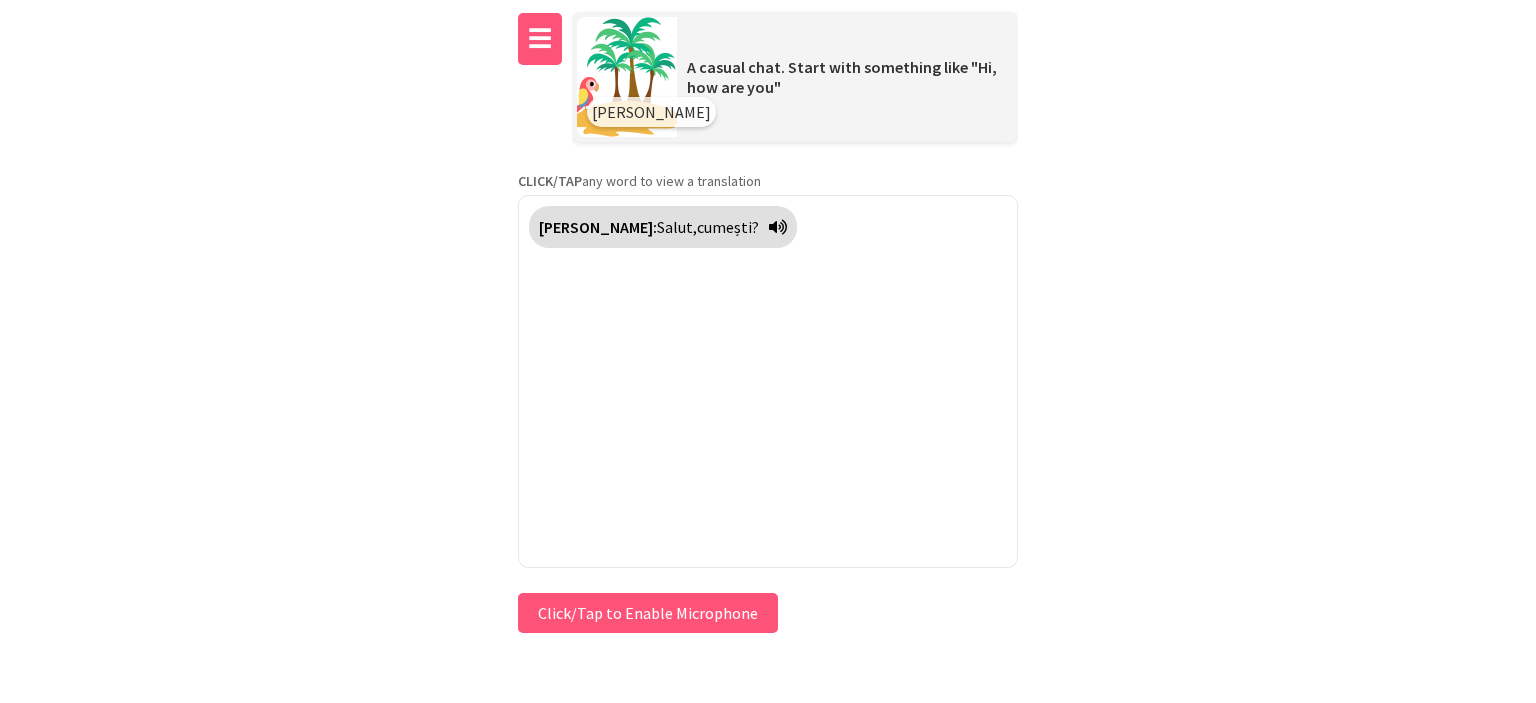 click on "☰" at bounding box center [540, 39] 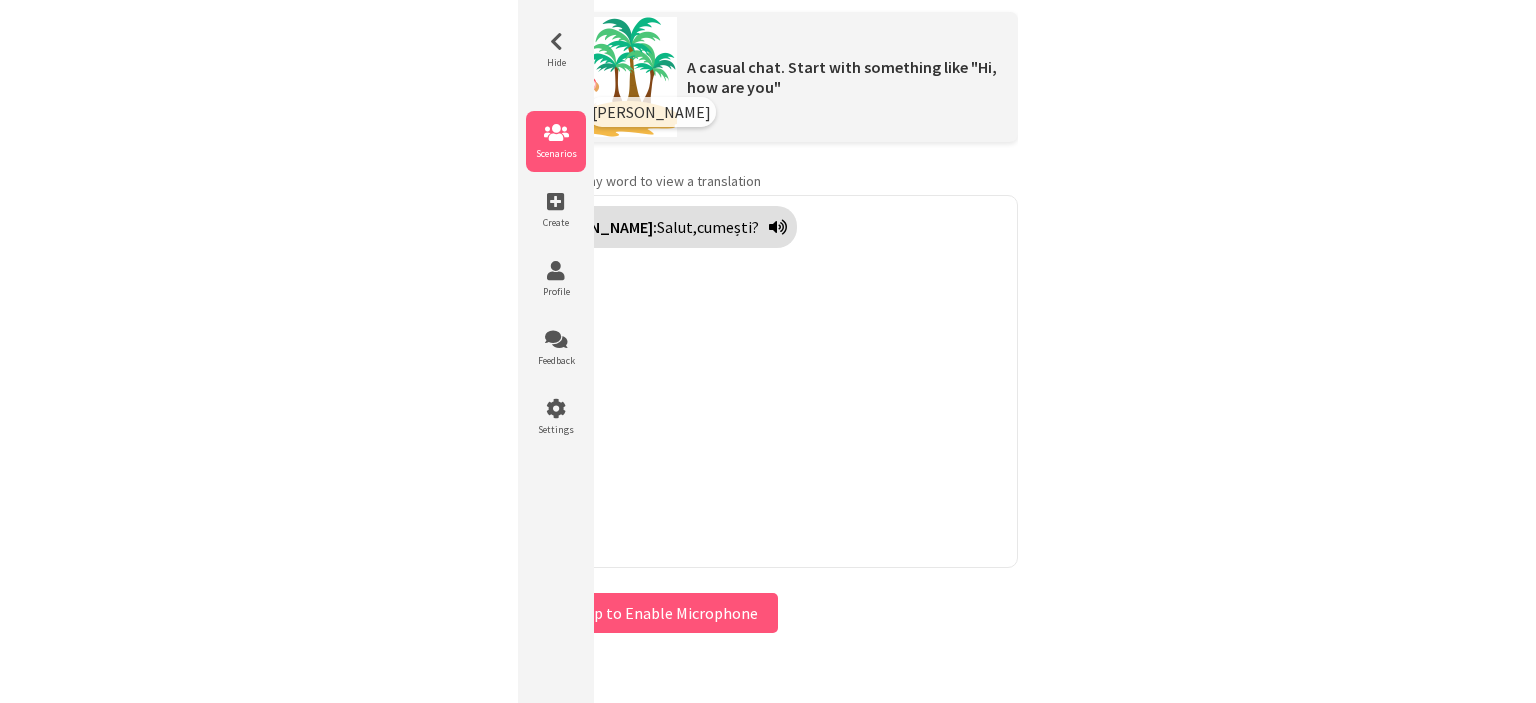 click on "Scenarios" at bounding box center [556, 141] 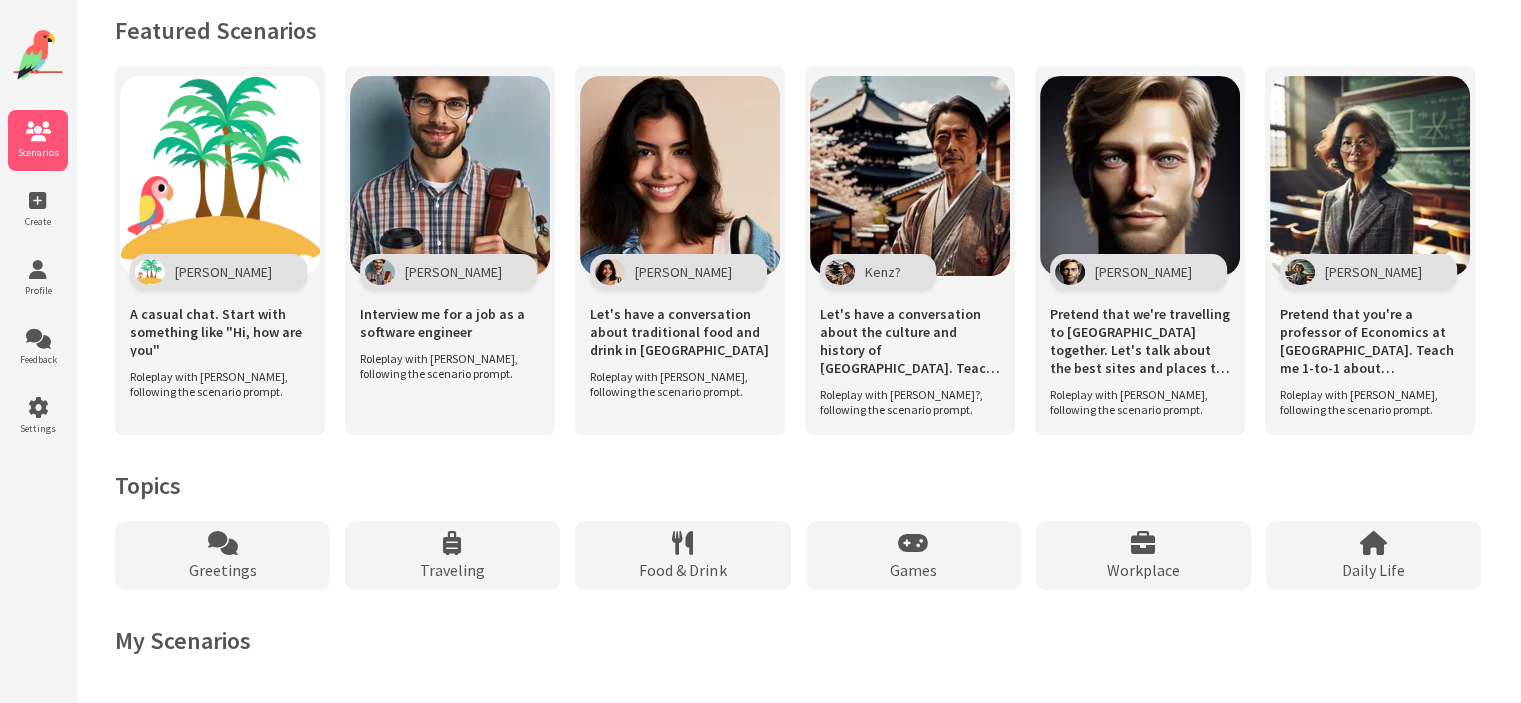 scroll, scrollTop: 1341, scrollLeft: 0, axis: vertical 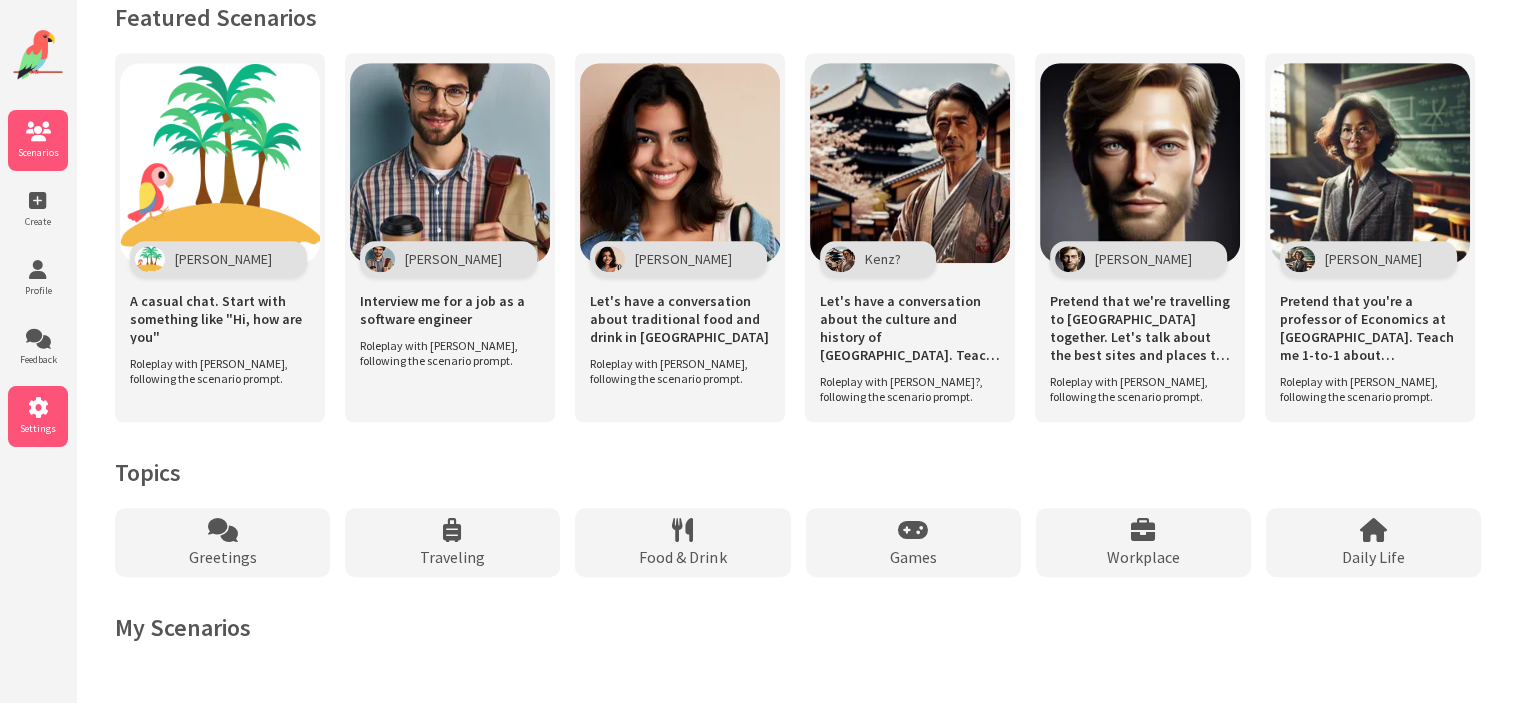 click on "Settings" at bounding box center [38, 428] 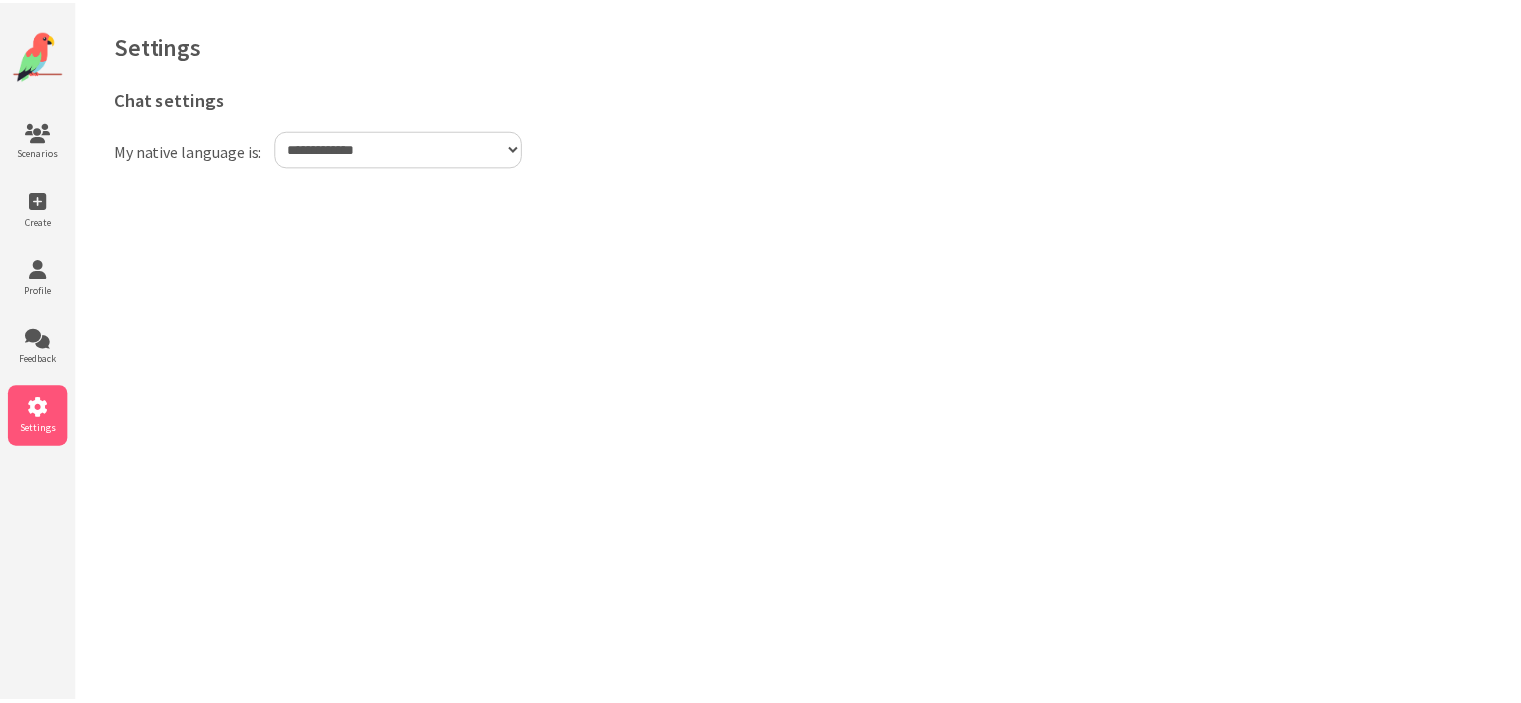 scroll, scrollTop: 0, scrollLeft: 0, axis: both 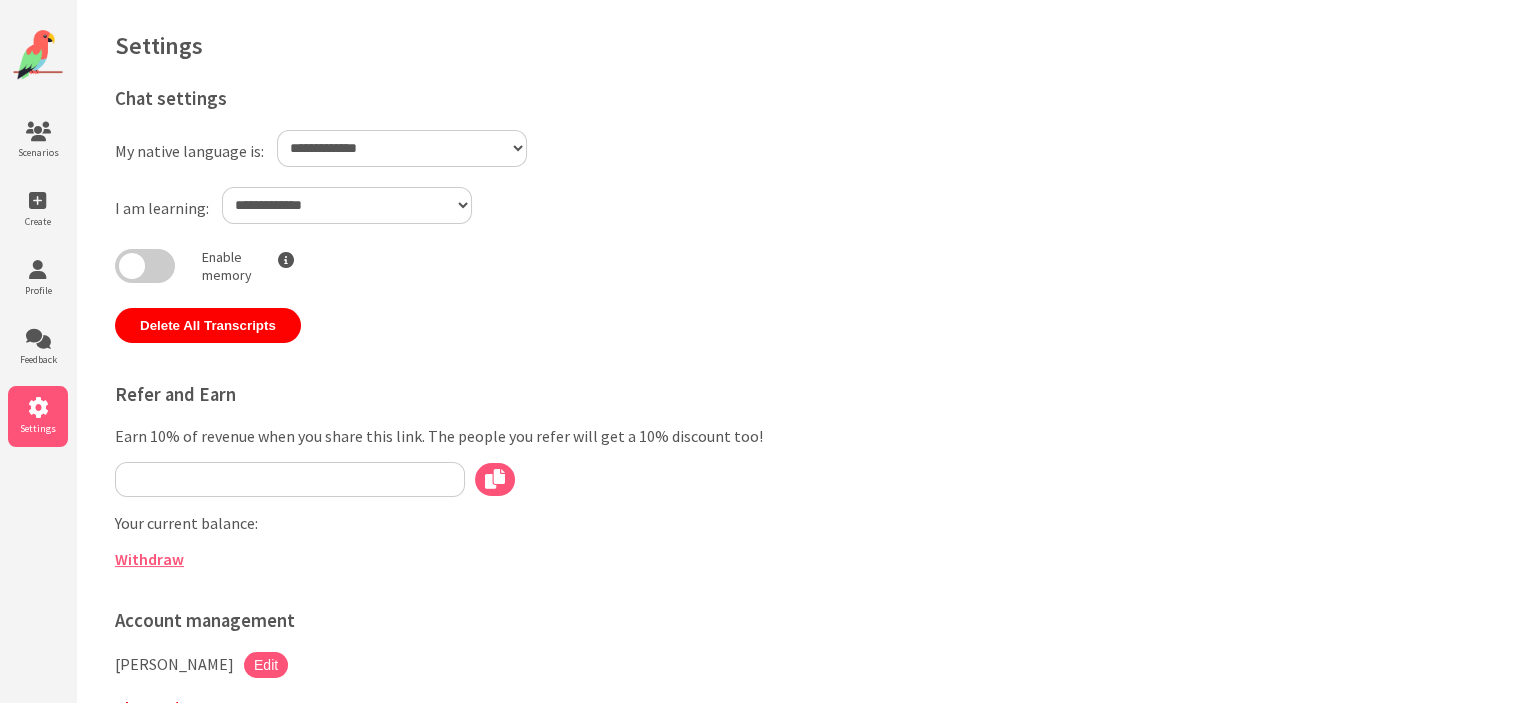 type on "**********" 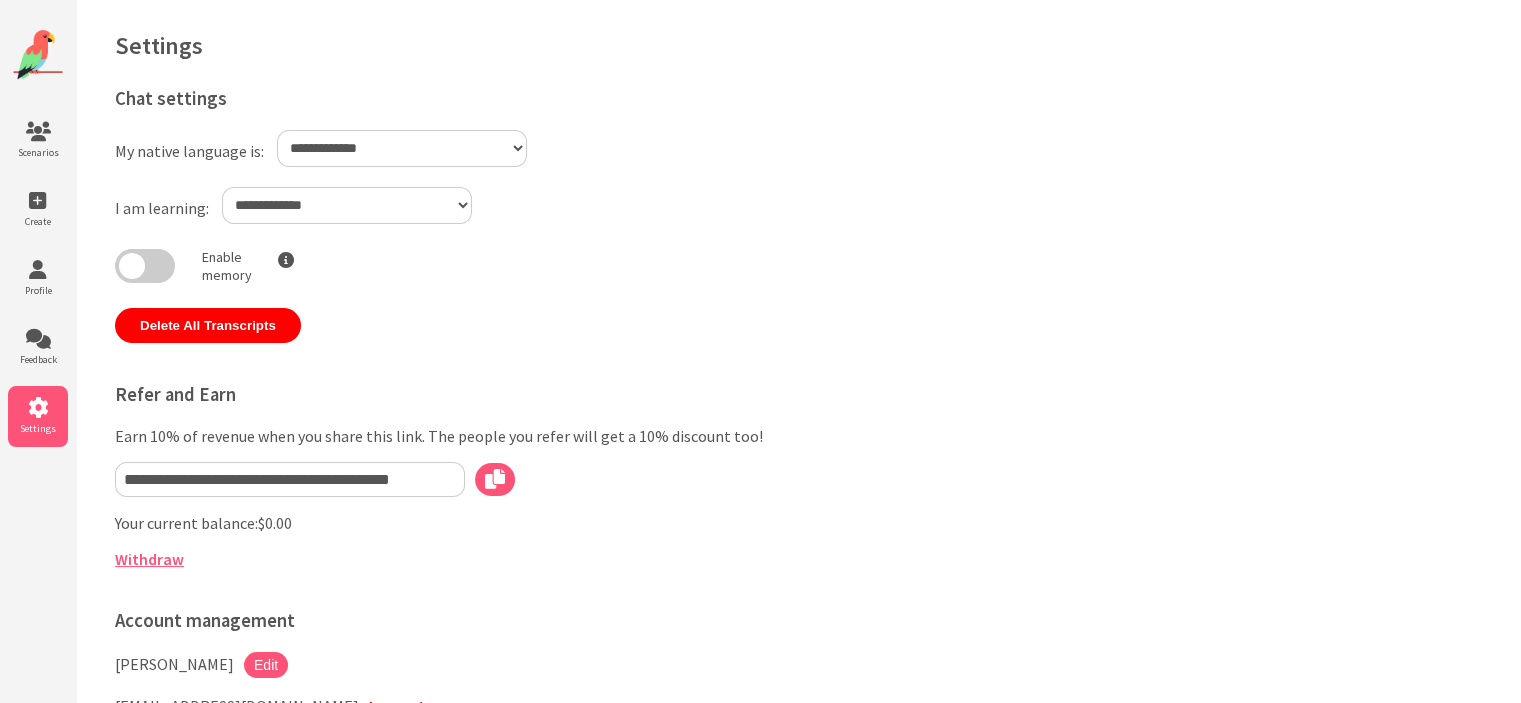 select on "**" 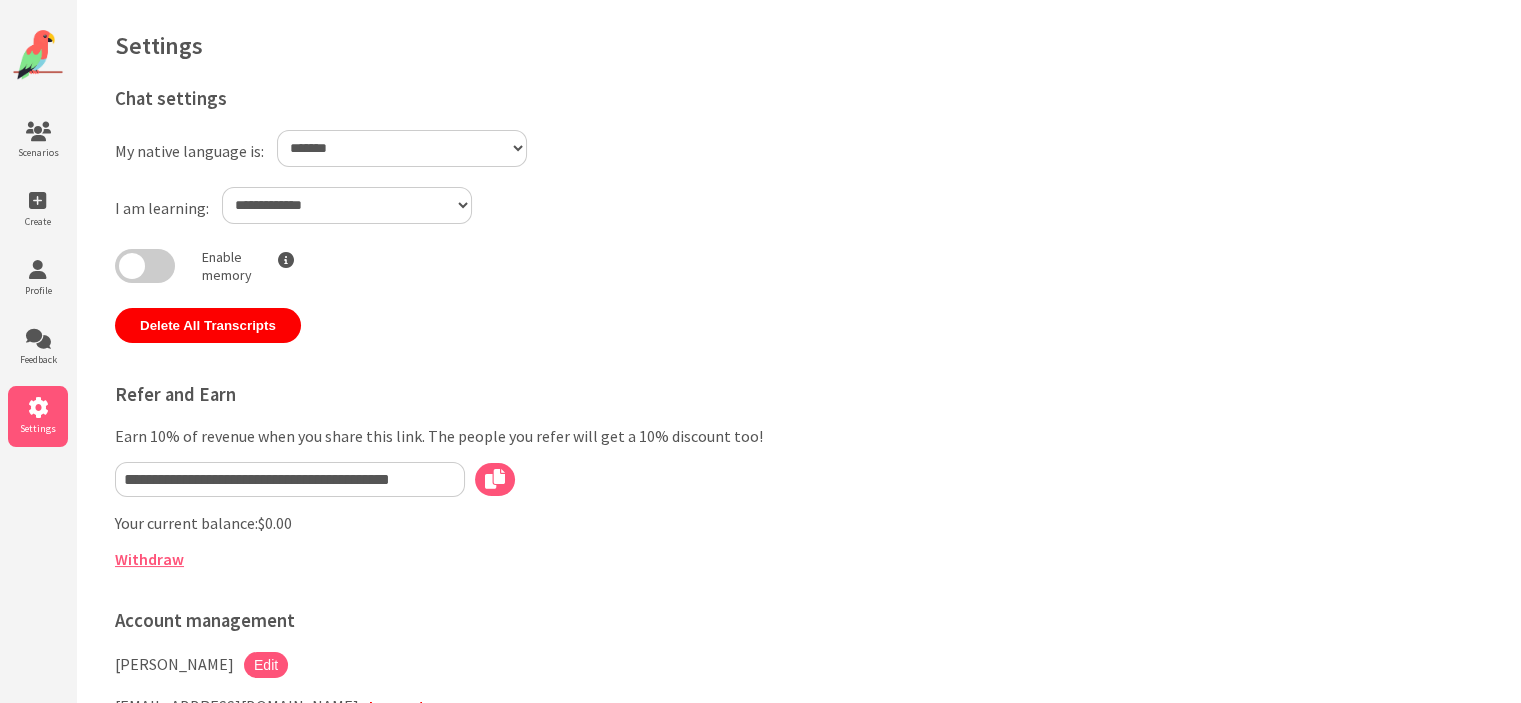 select on "**" 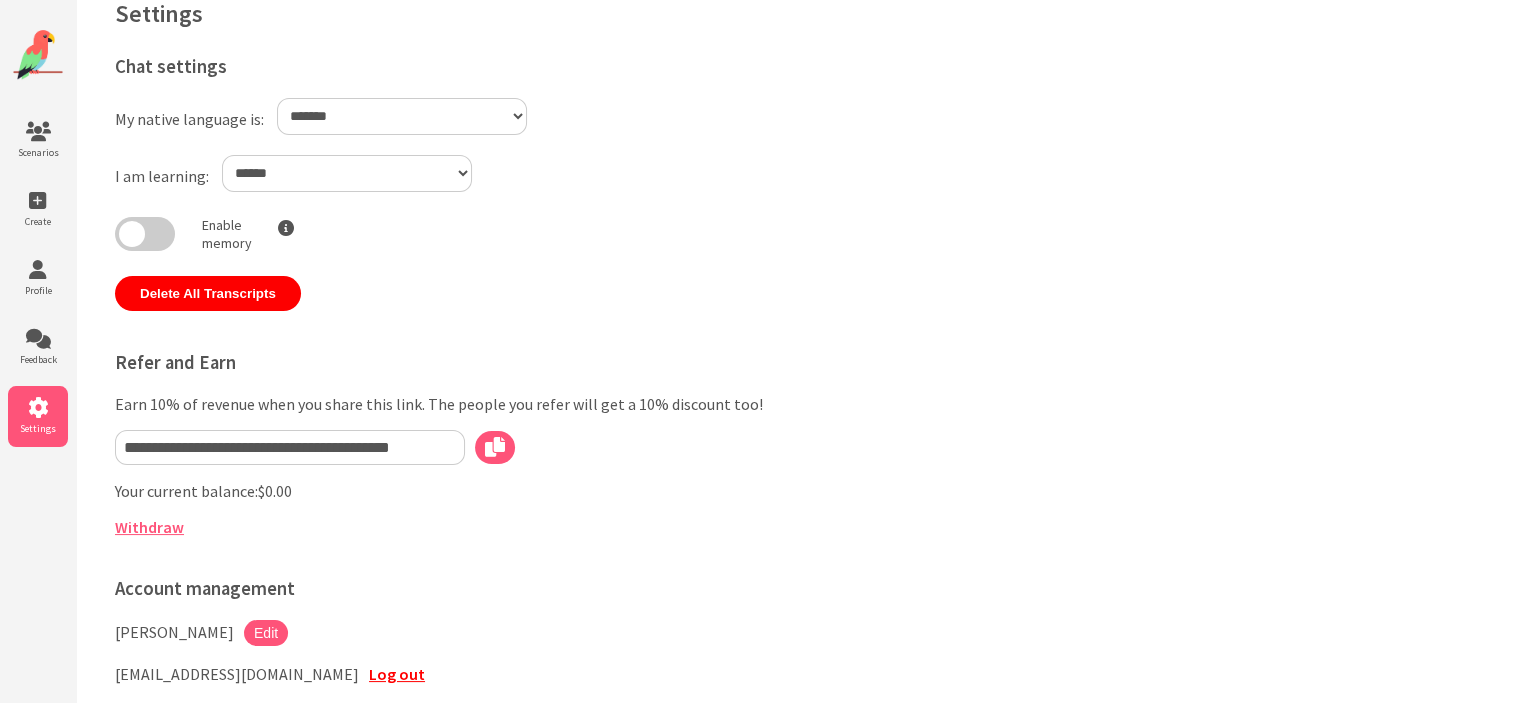 scroll, scrollTop: 0, scrollLeft: 0, axis: both 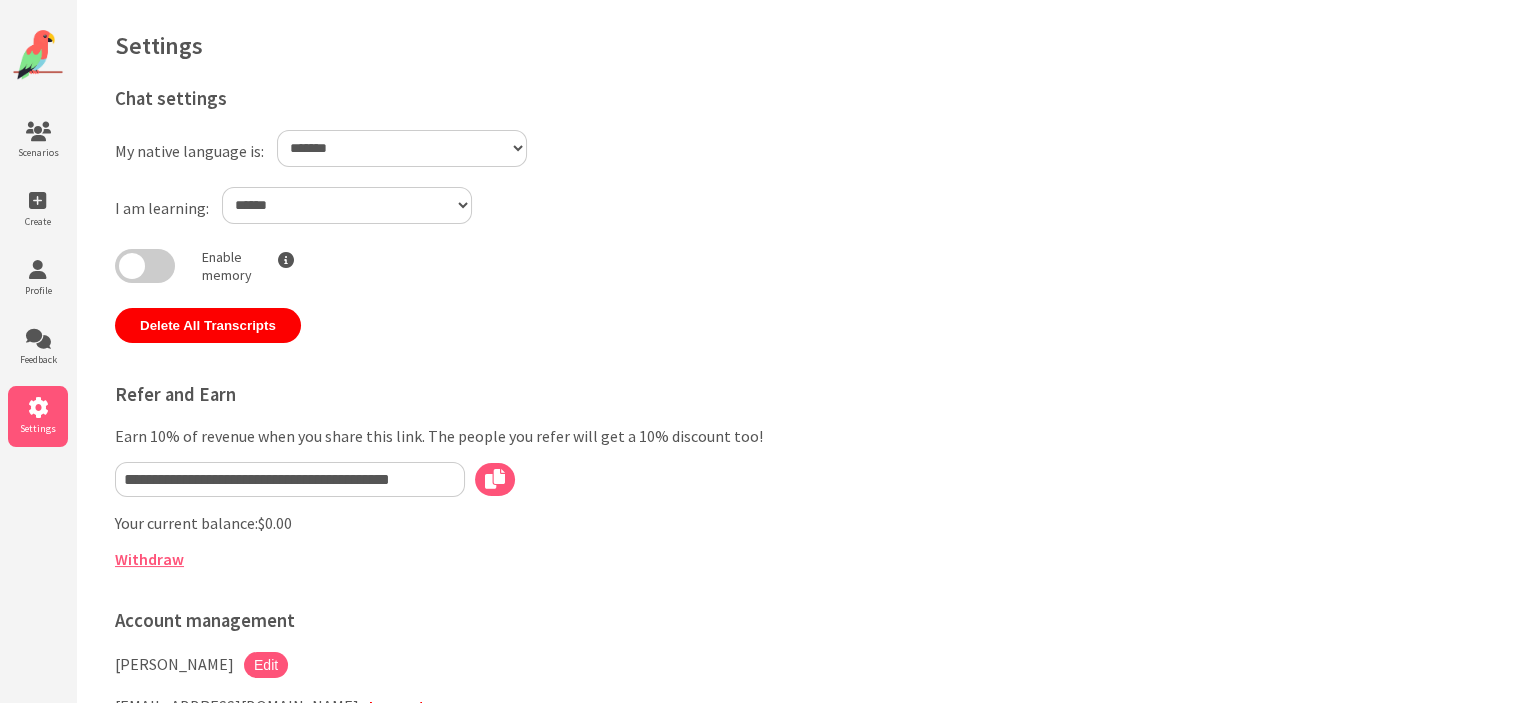 click on "**********" at bounding box center [347, 205] 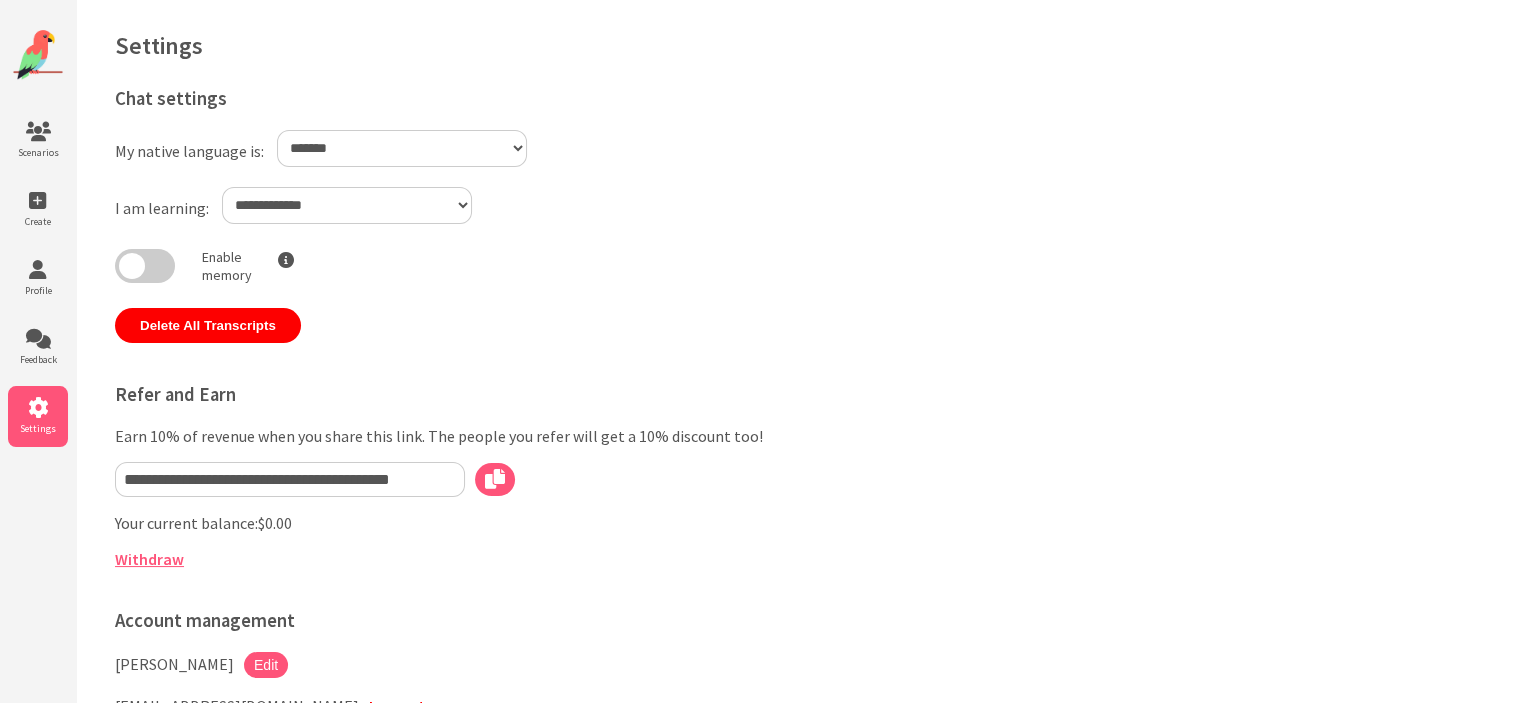 click on "**********" at bounding box center [347, 205] 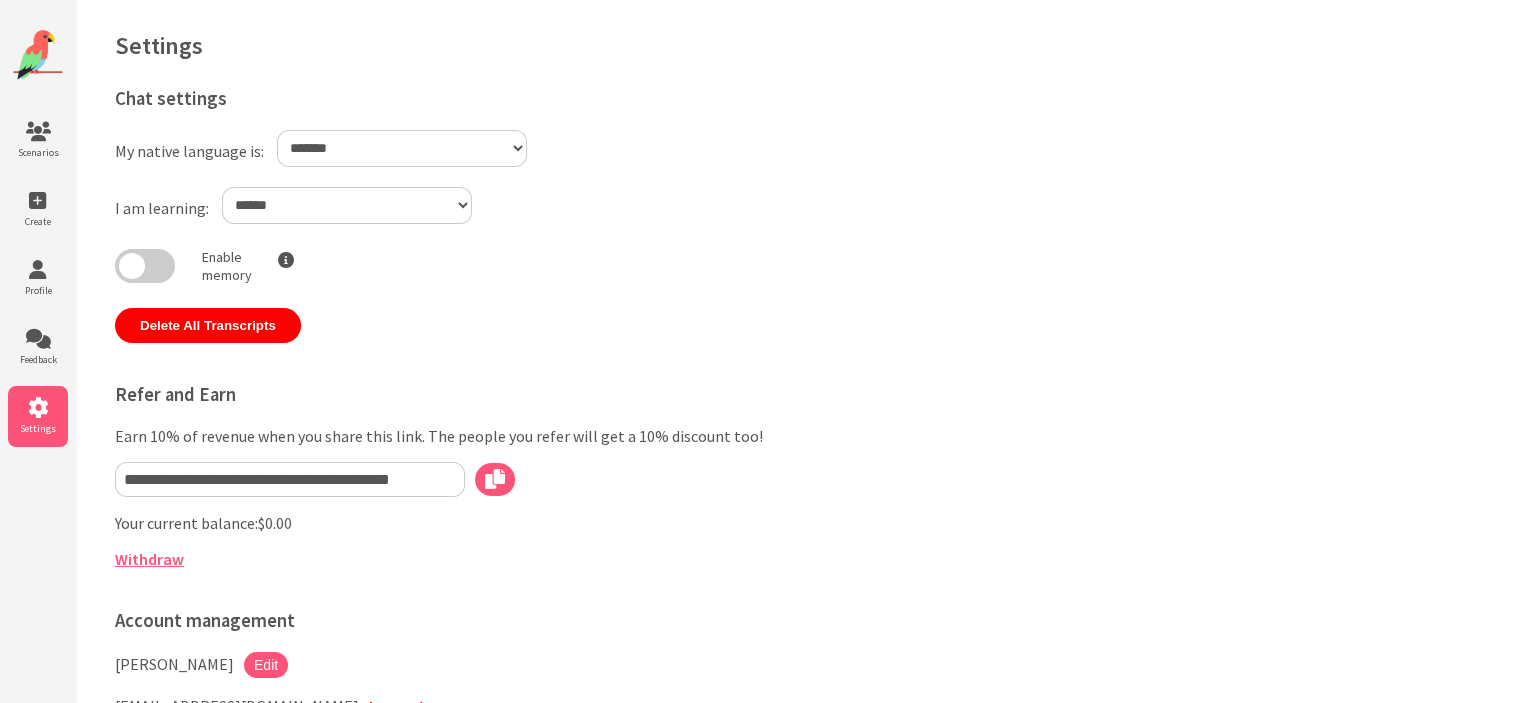 click at bounding box center (145, 266) 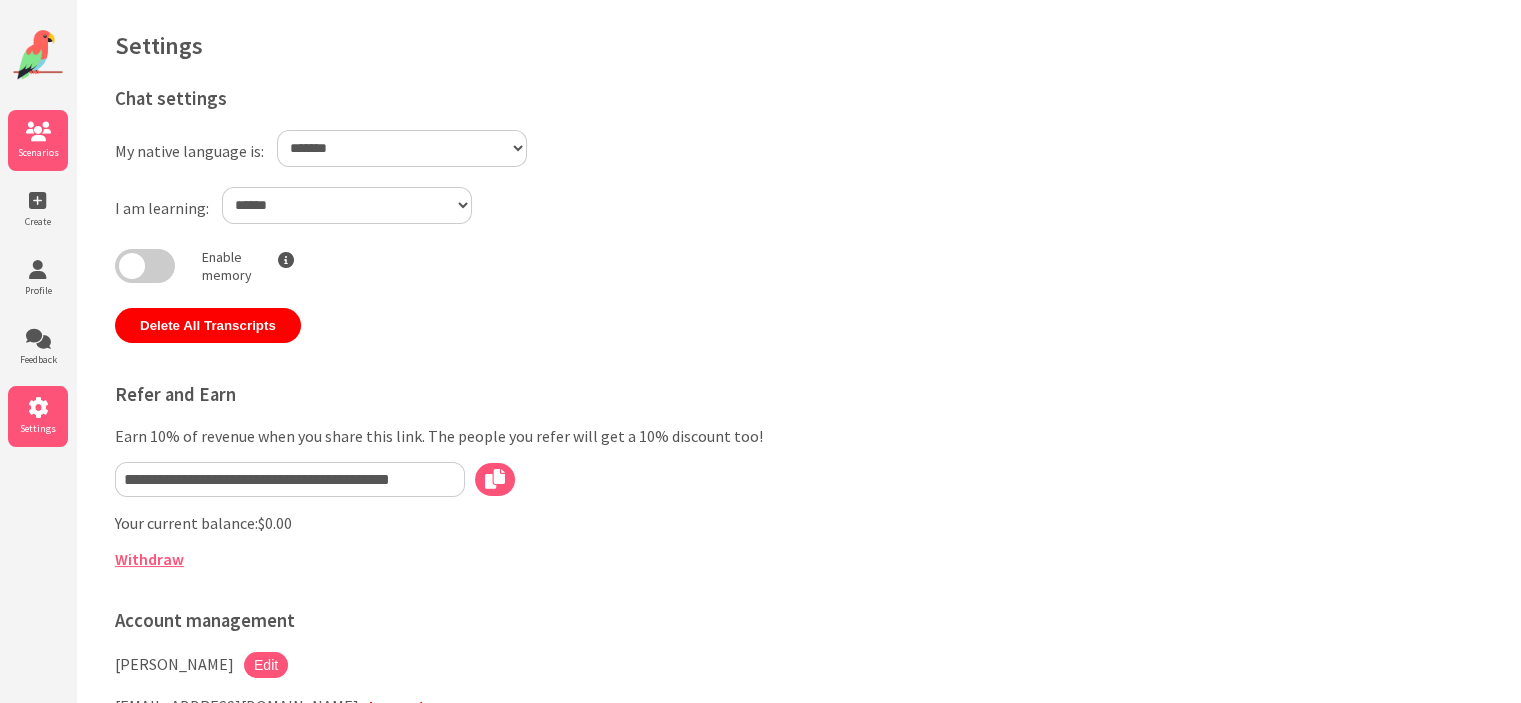 click on "Scenarios" at bounding box center [38, 152] 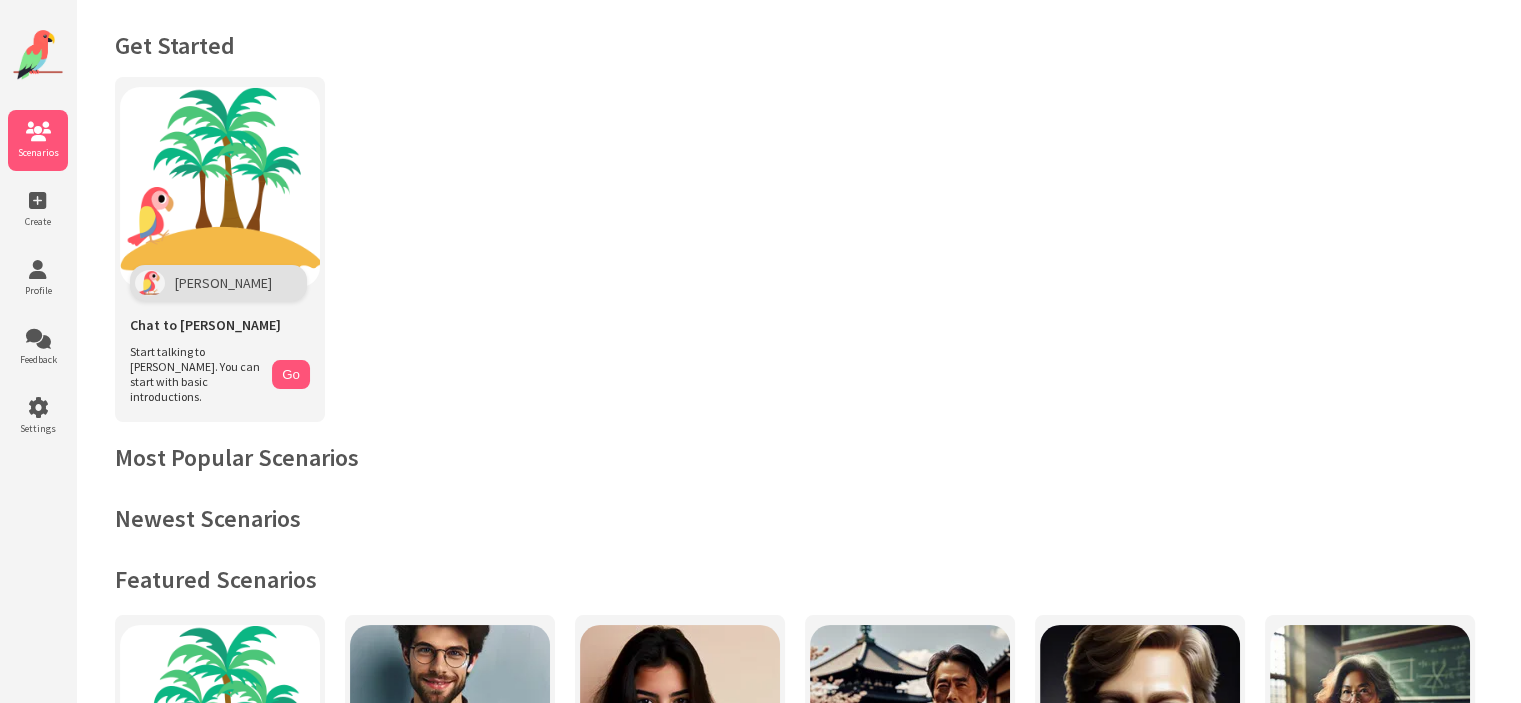 scroll, scrollTop: 400, scrollLeft: 0, axis: vertical 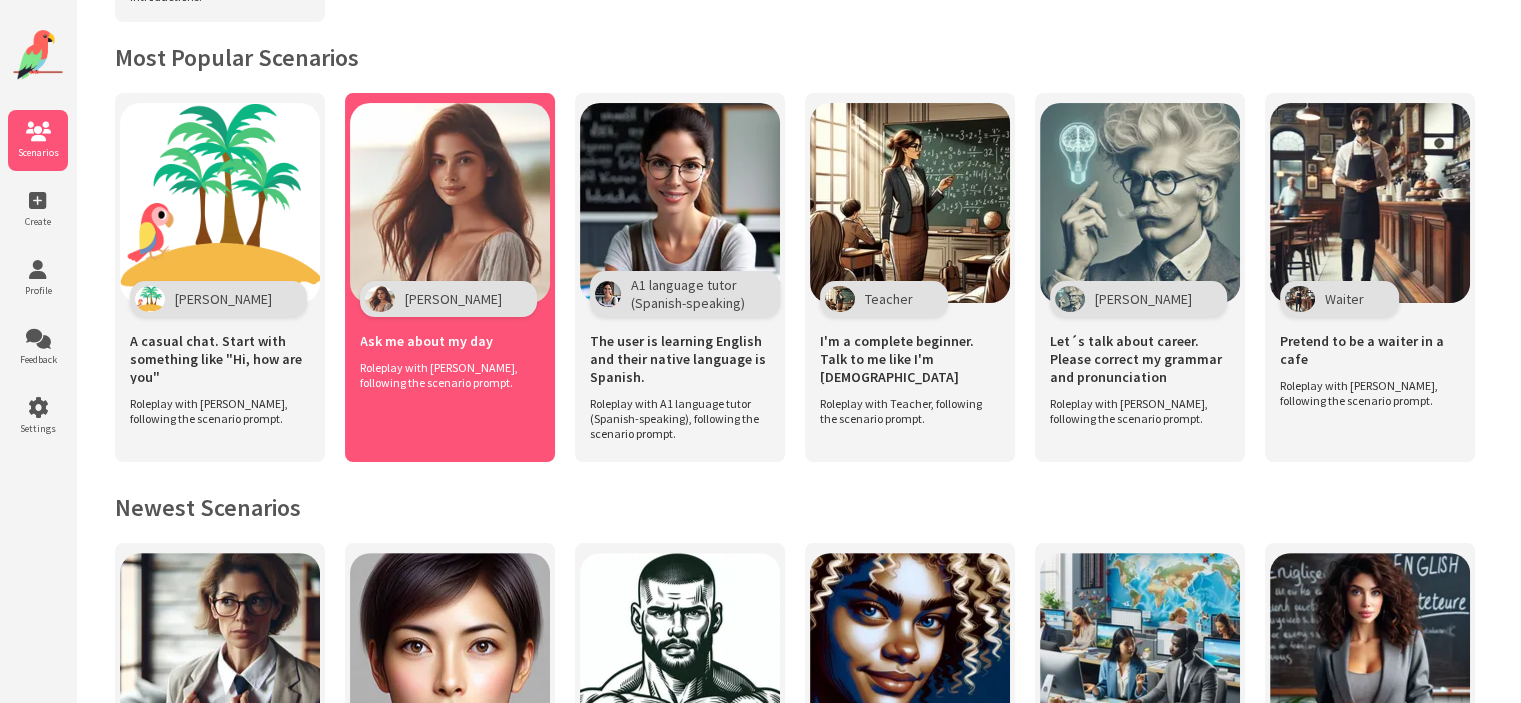 click on "[PERSON_NAME]" at bounding box center [448, 299] 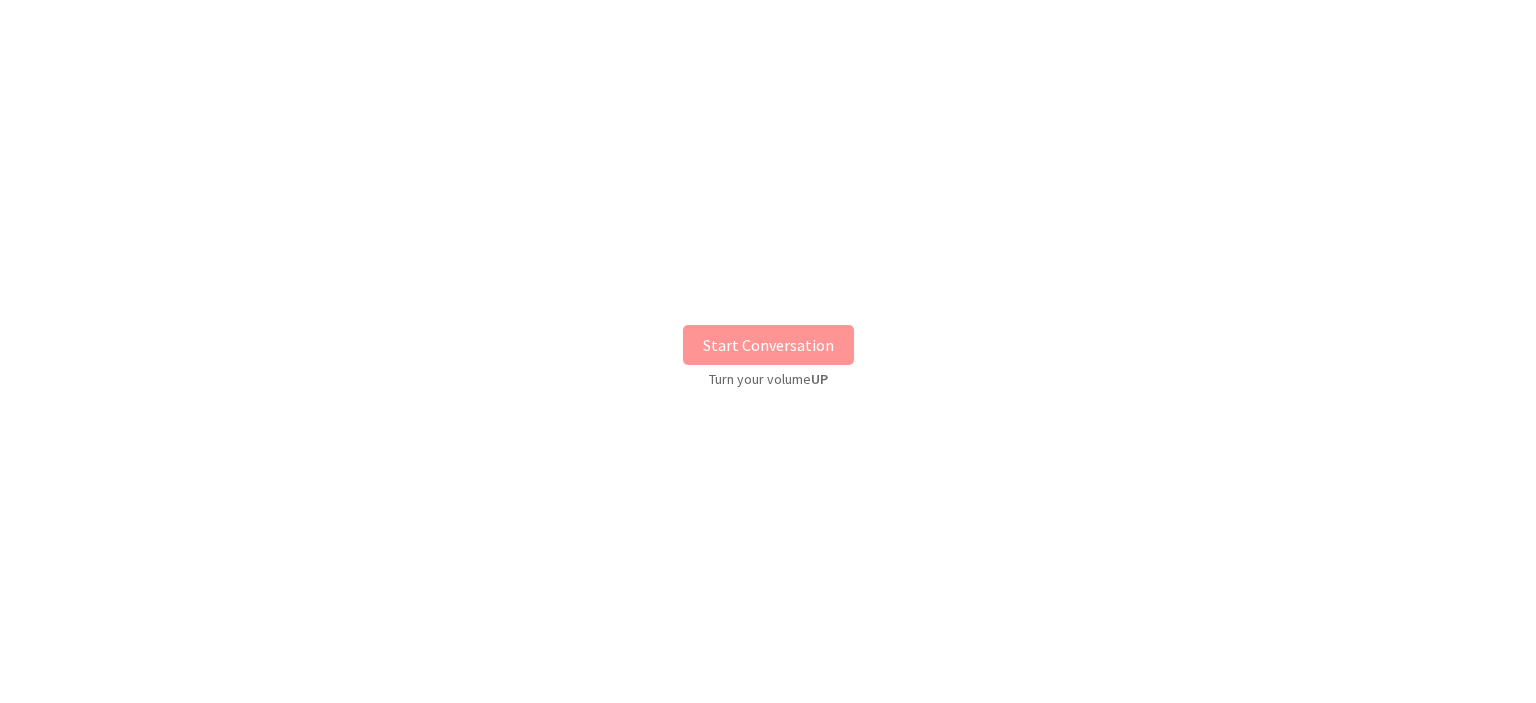 scroll, scrollTop: 0, scrollLeft: 0, axis: both 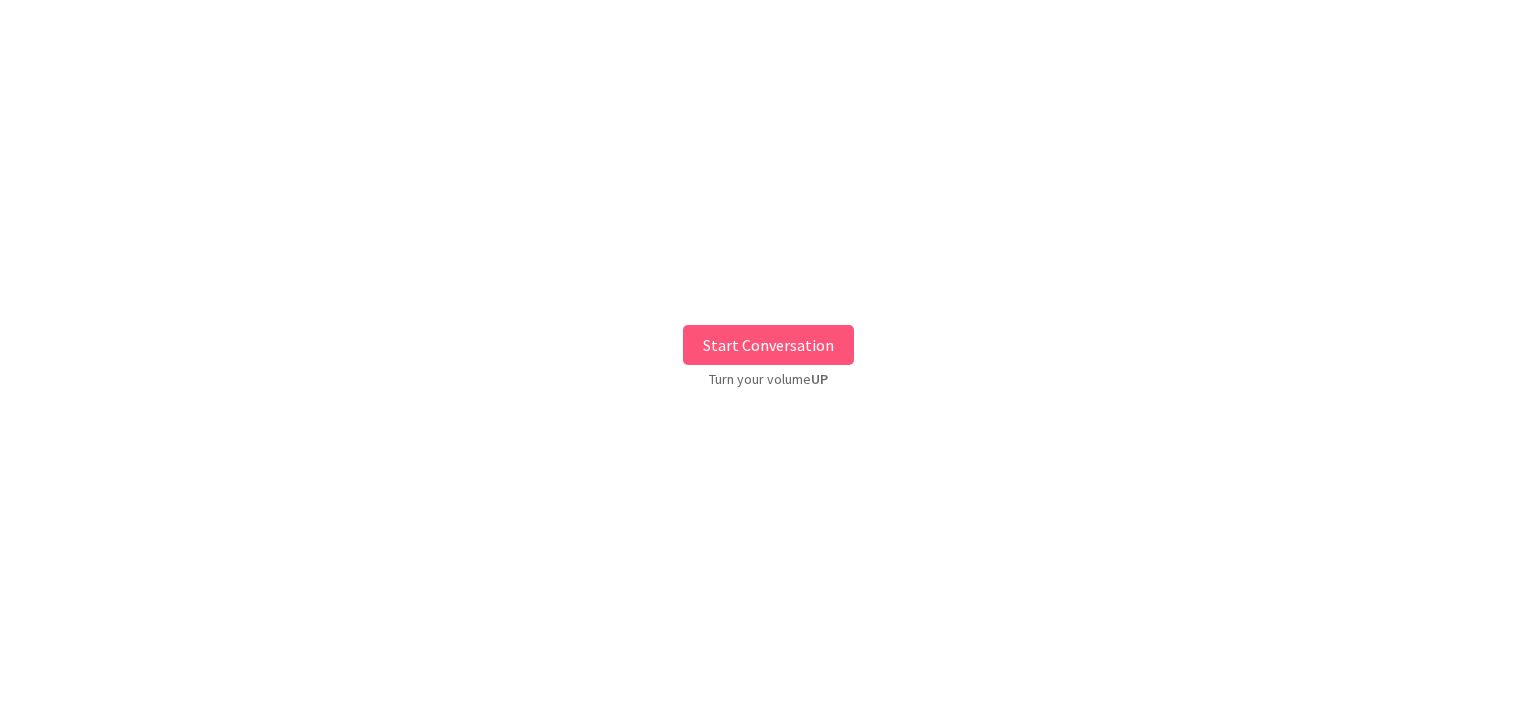 click on "Start Conversation" at bounding box center [768, 345] 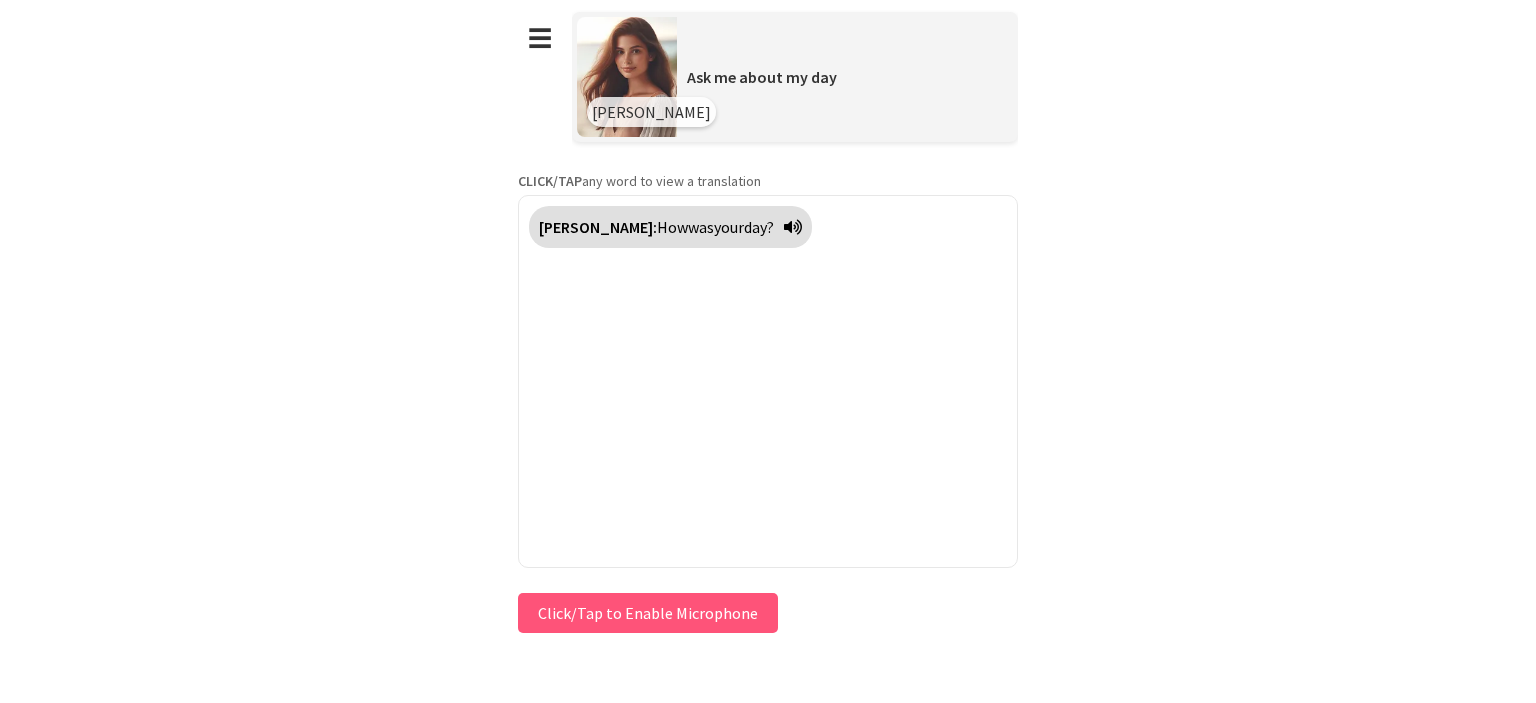 click at bounding box center [793, 227] 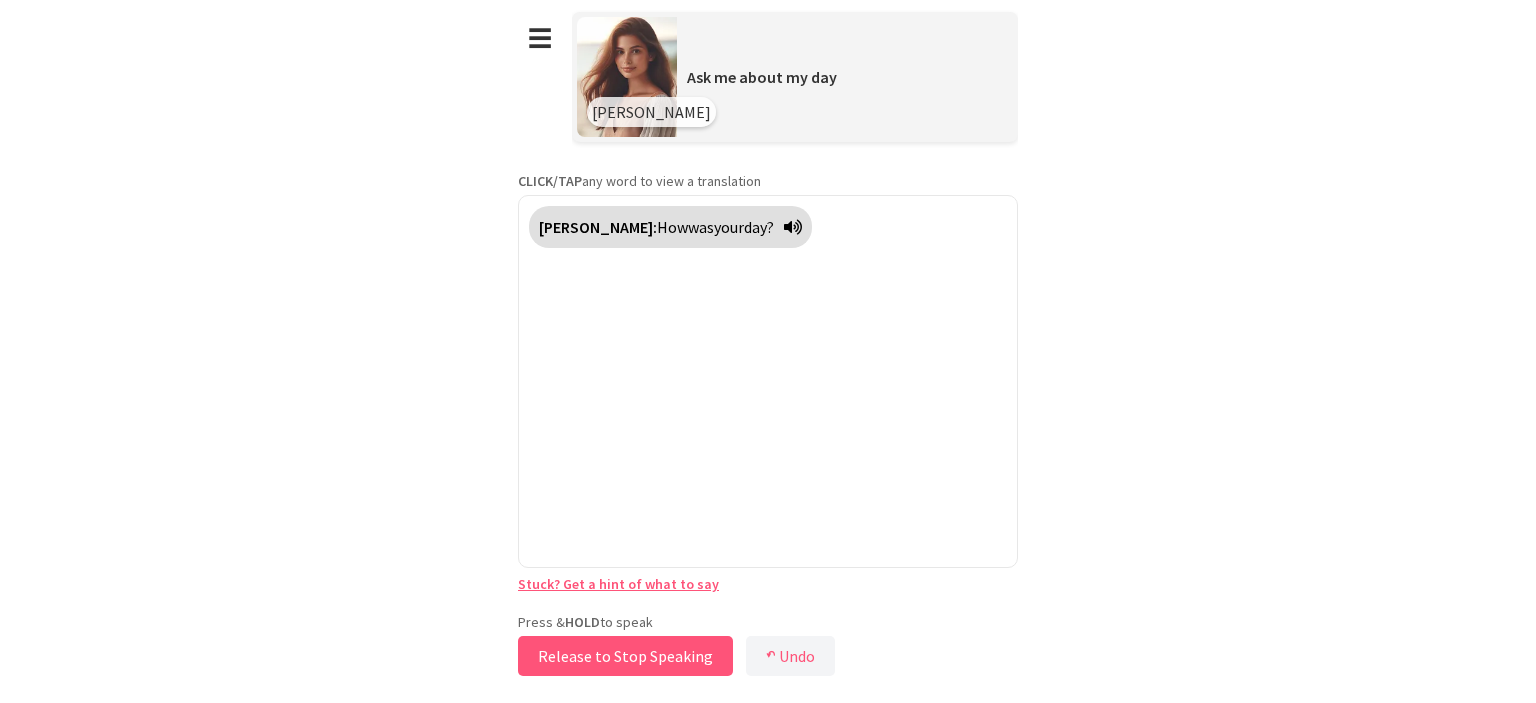 click on "Release to Stop Speaking" at bounding box center (625, 656) 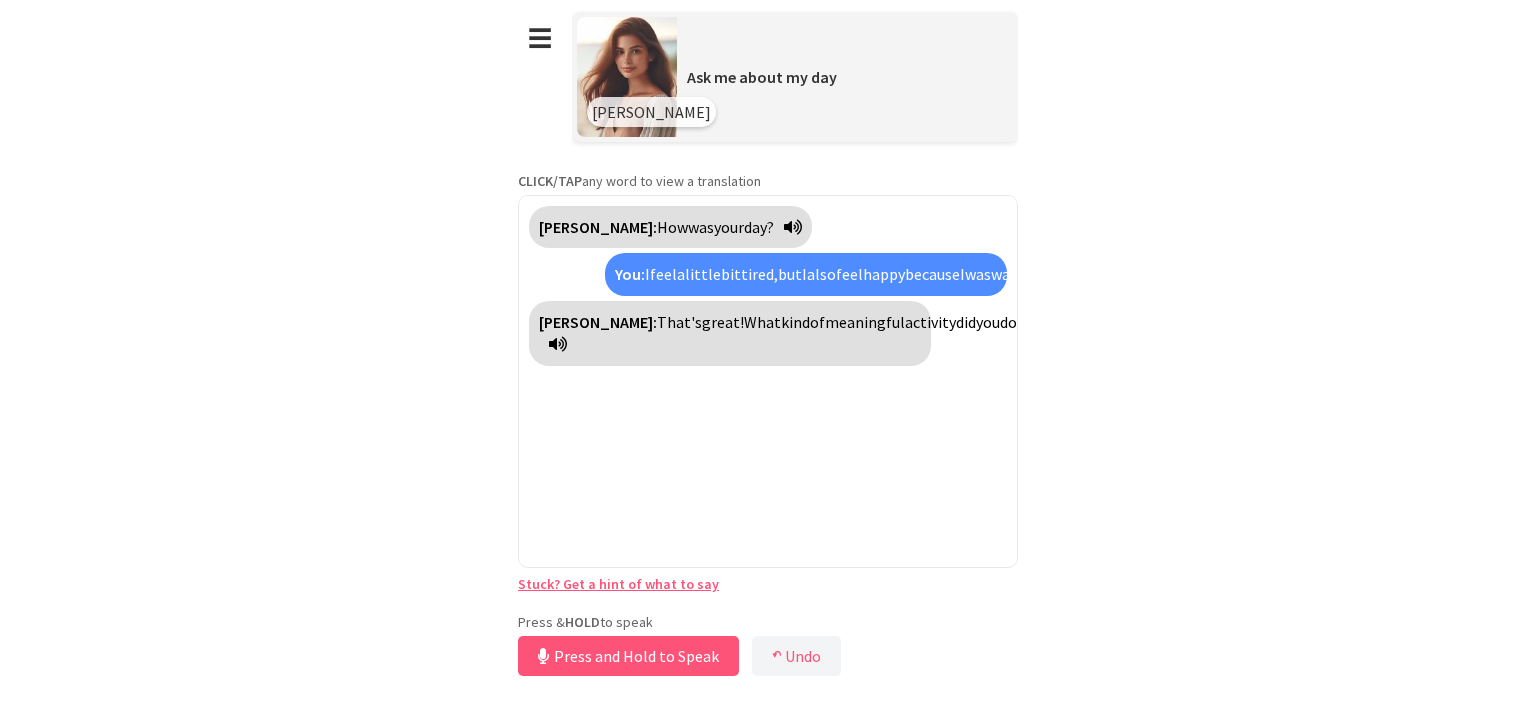 click on "Press and Hold to Speak" at bounding box center (628, 656) 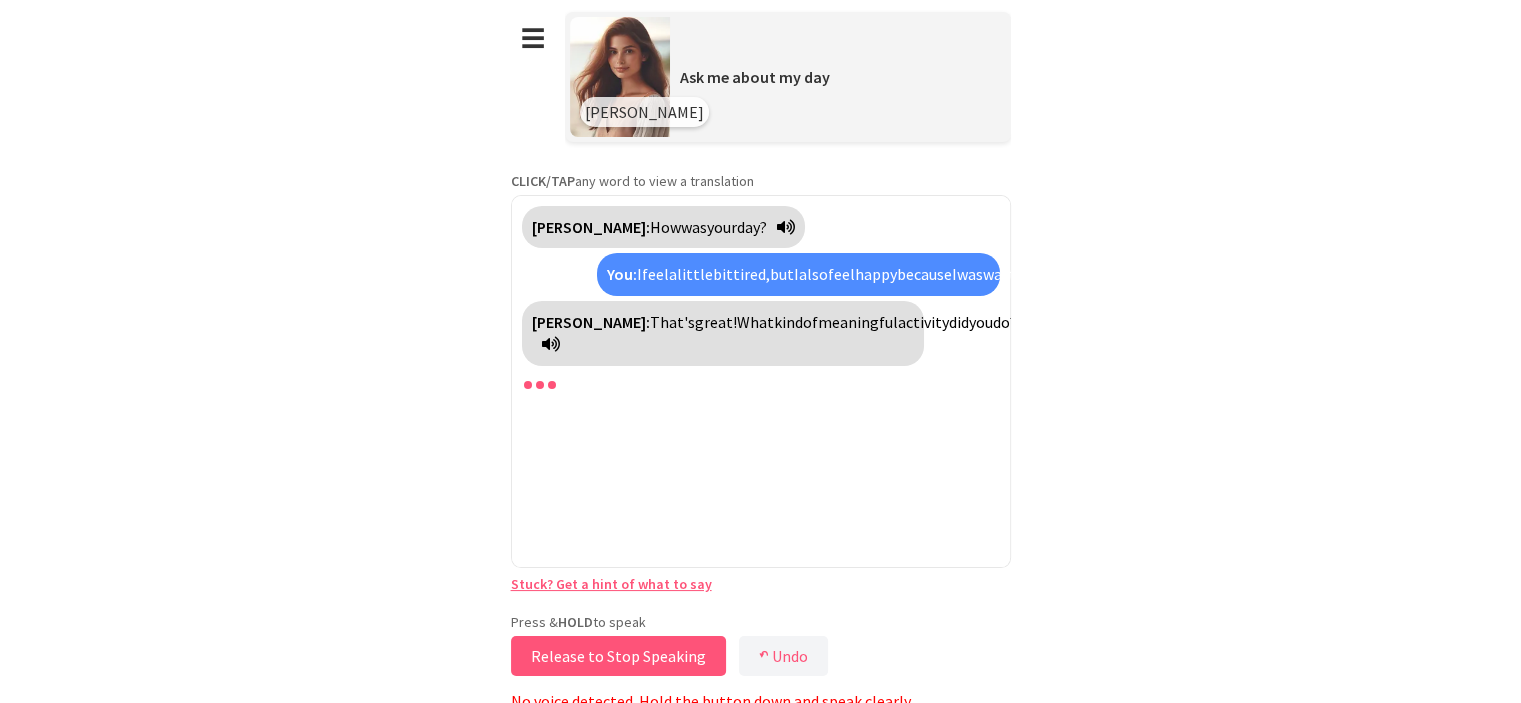 click on "Release to Stop Speaking" at bounding box center (618, 656) 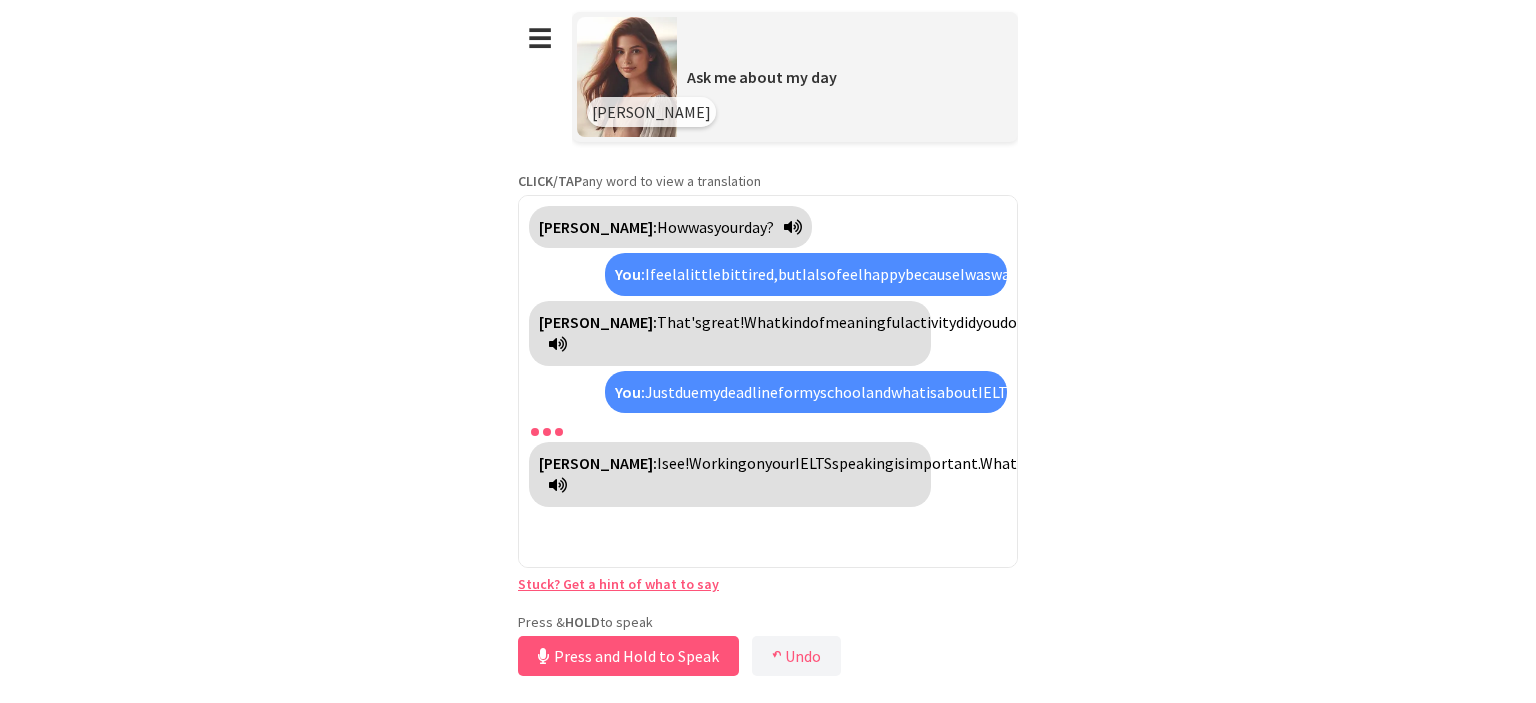 scroll, scrollTop: 33, scrollLeft: 0, axis: vertical 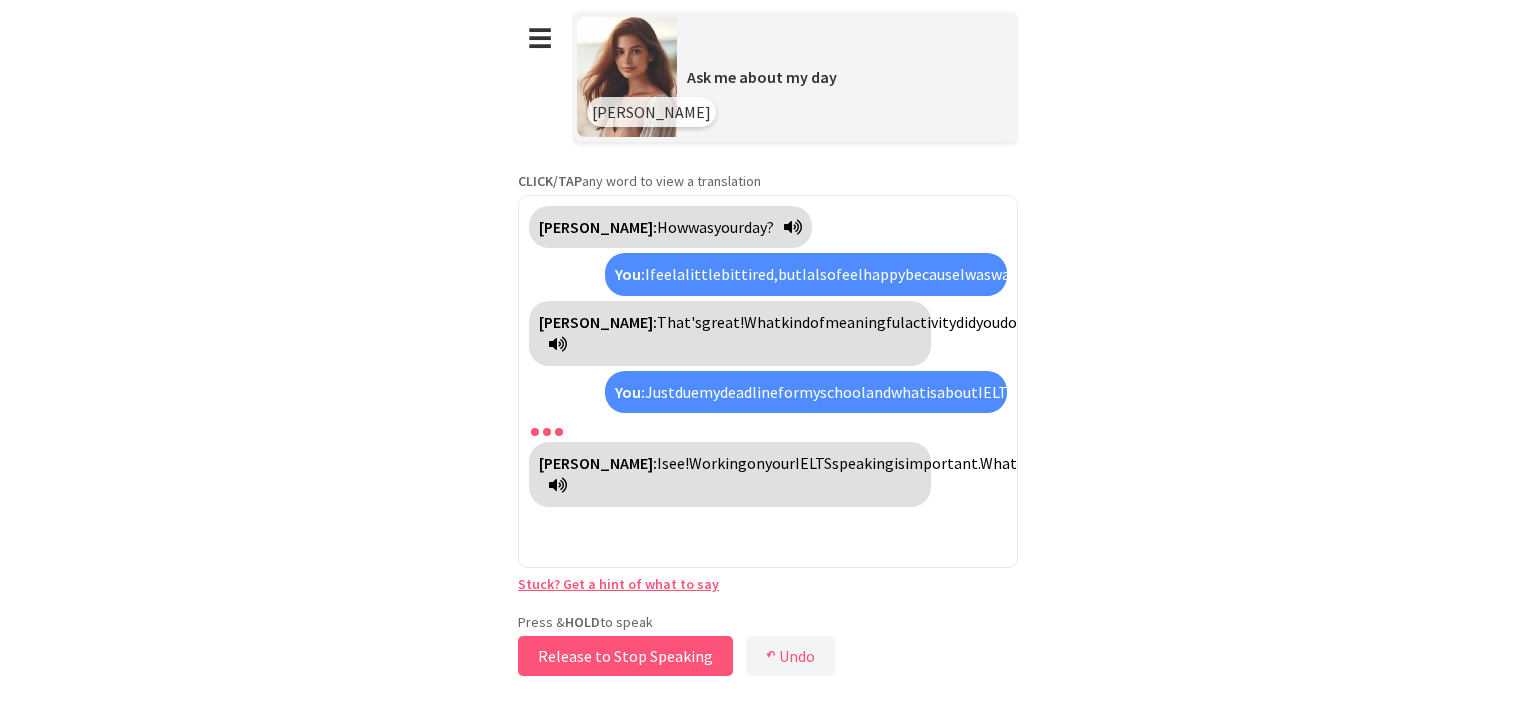 click on "Release to Stop Speaking" at bounding box center (625, 656) 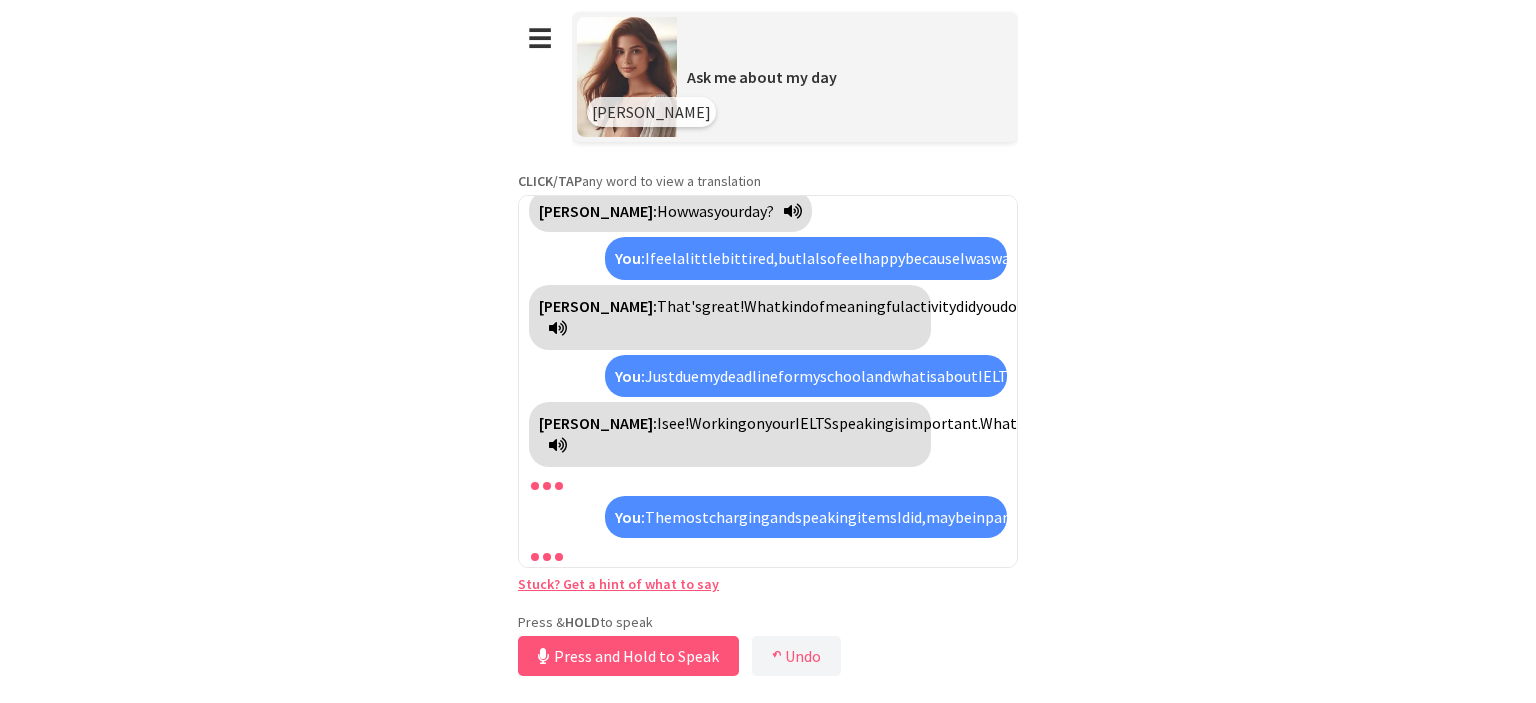 scroll, scrollTop: 172, scrollLeft: 0, axis: vertical 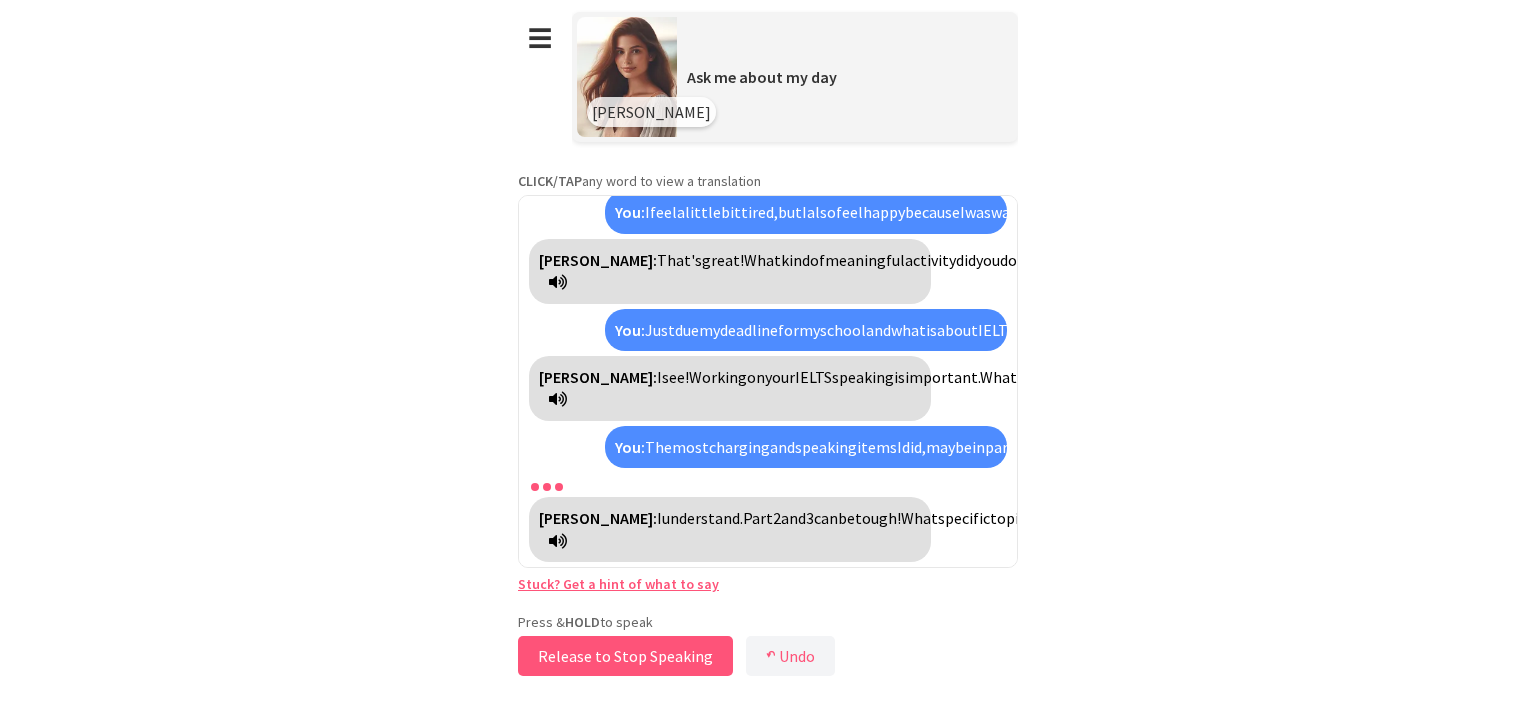 click on "Release to Stop Speaking" at bounding box center (625, 656) 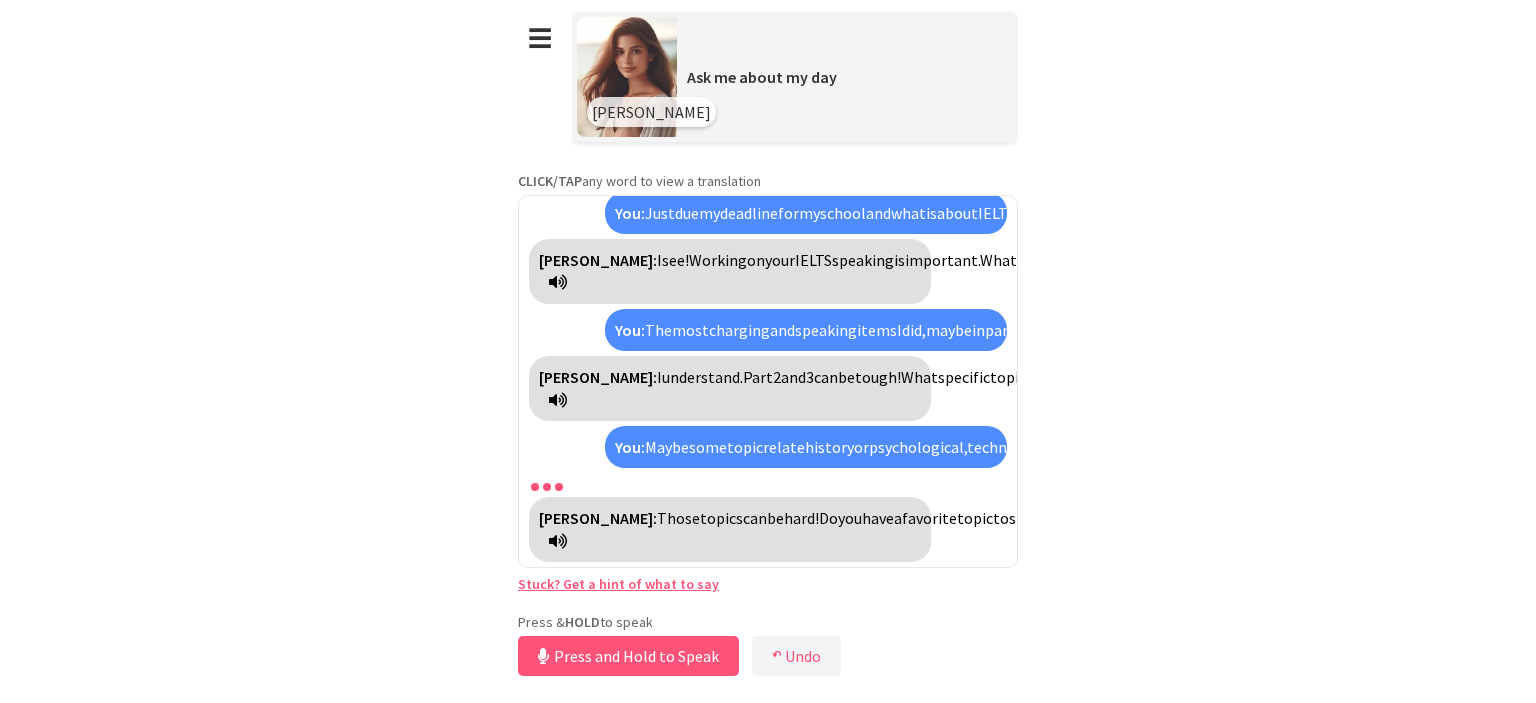 scroll, scrollTop: 312, scrollLeft: 0, axis: vertical 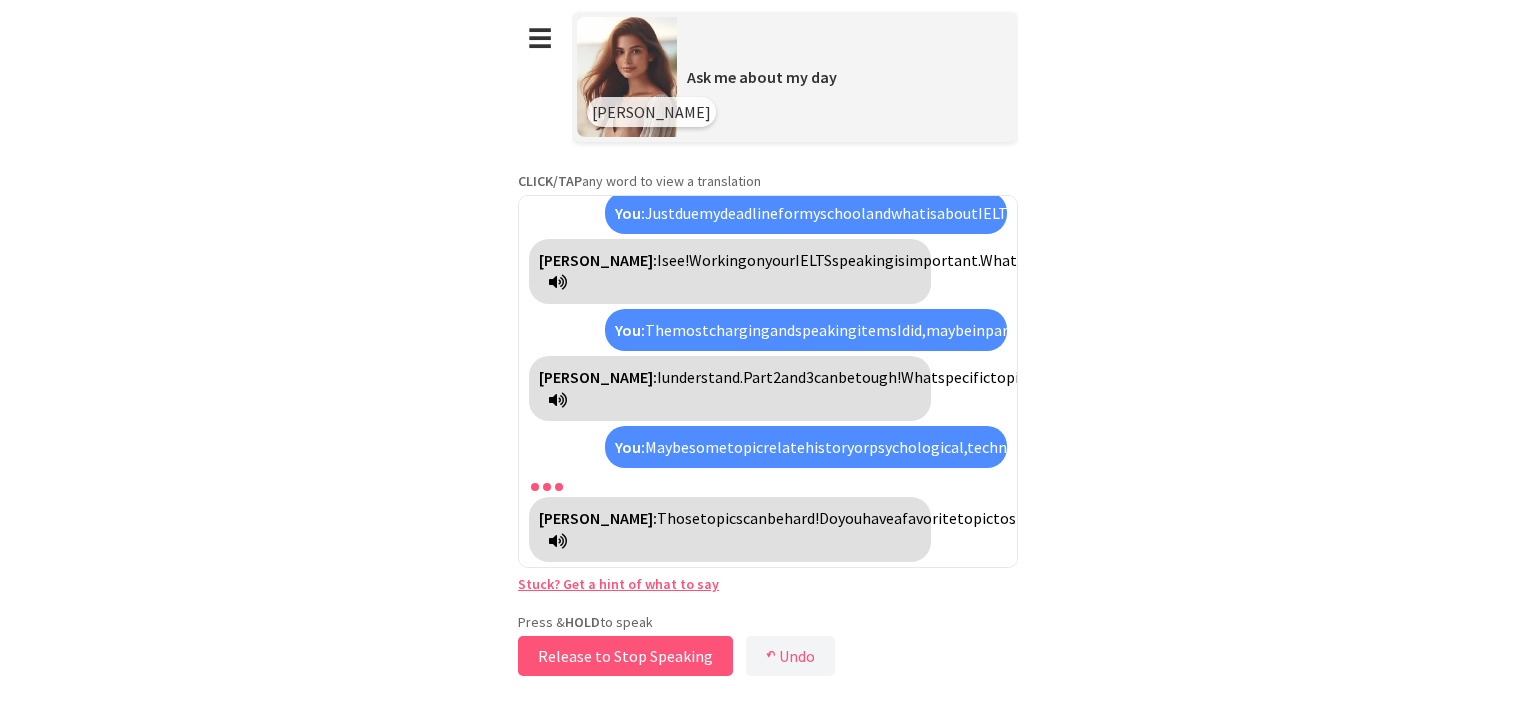 click on "Release to Stop Speaking" at bounding box center (625, 656) 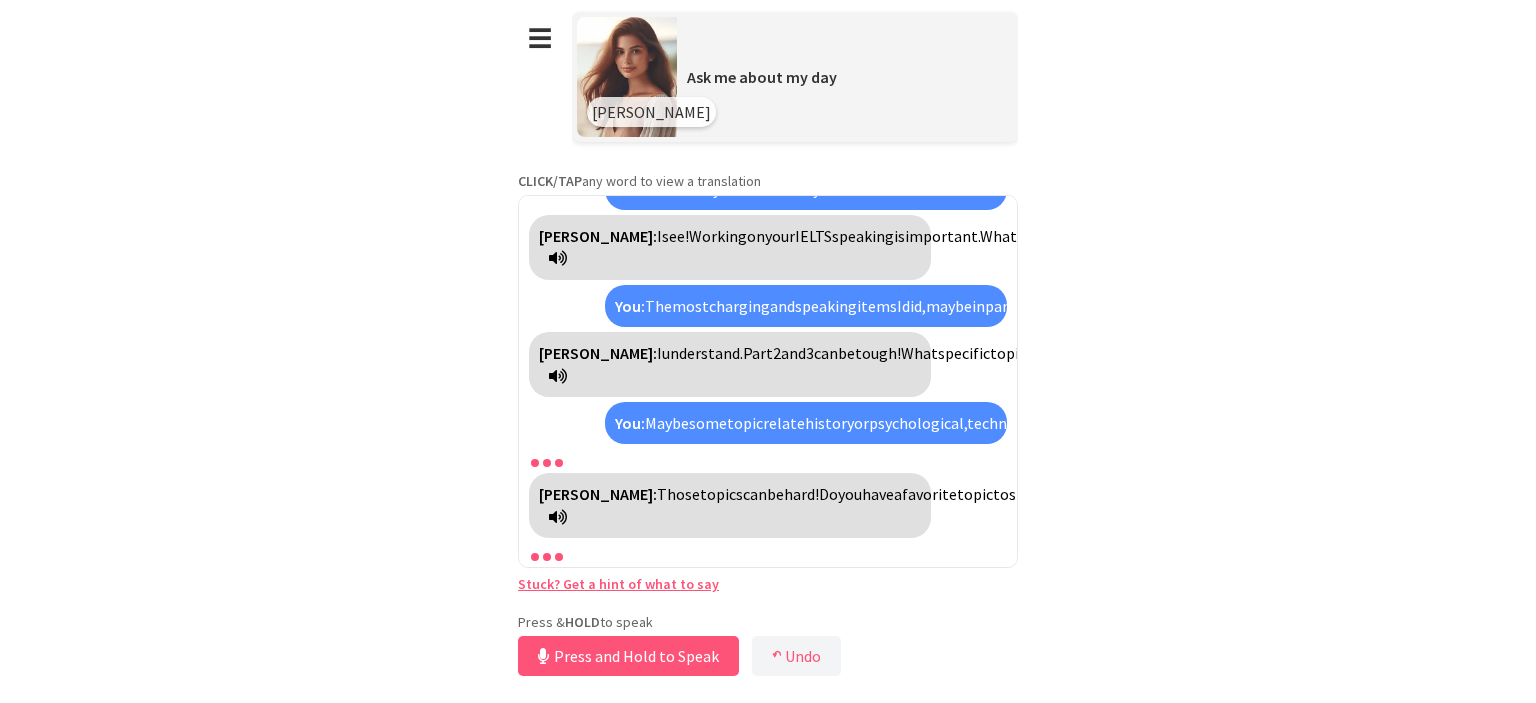 scroll, scrollTop: 336, scrollLeft: 0, axis: vertical 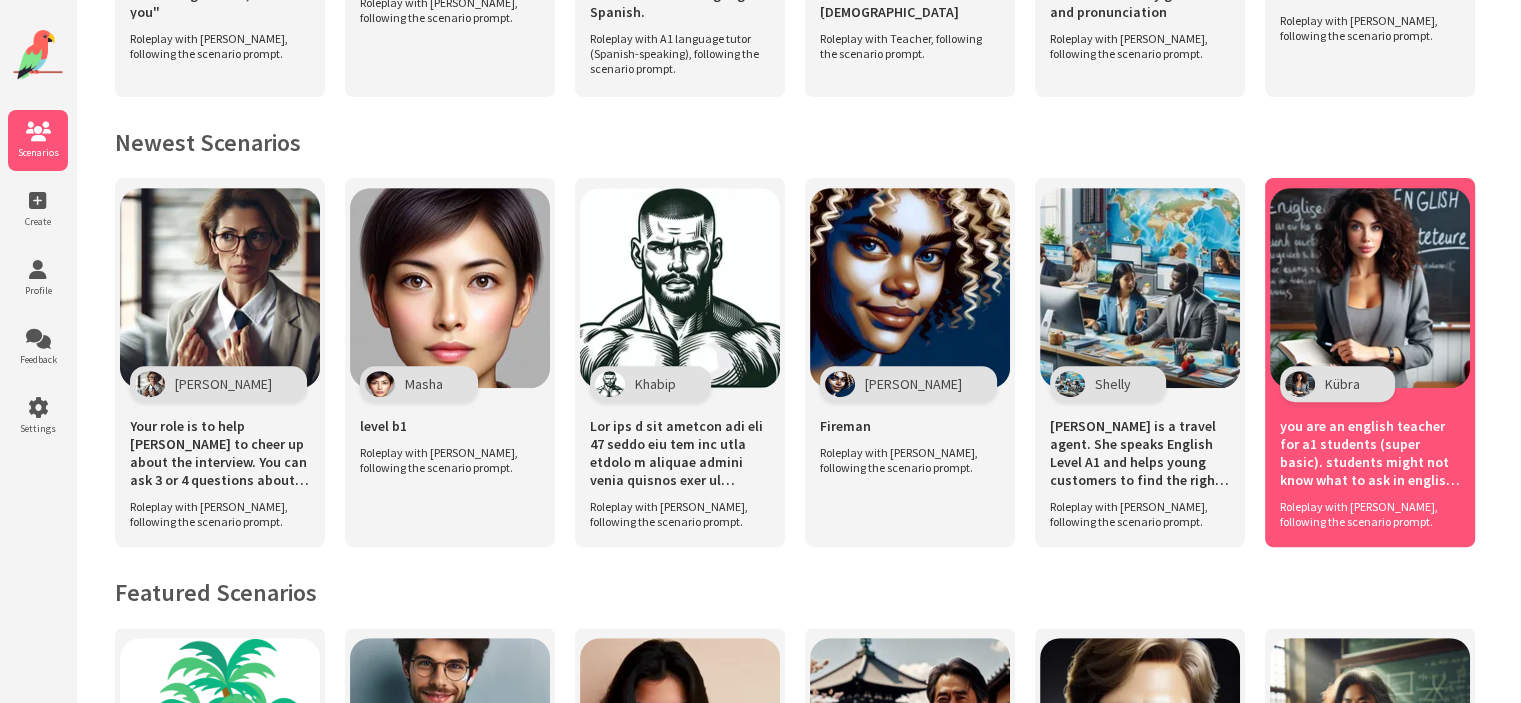 click at bounding box center [1370, 288] 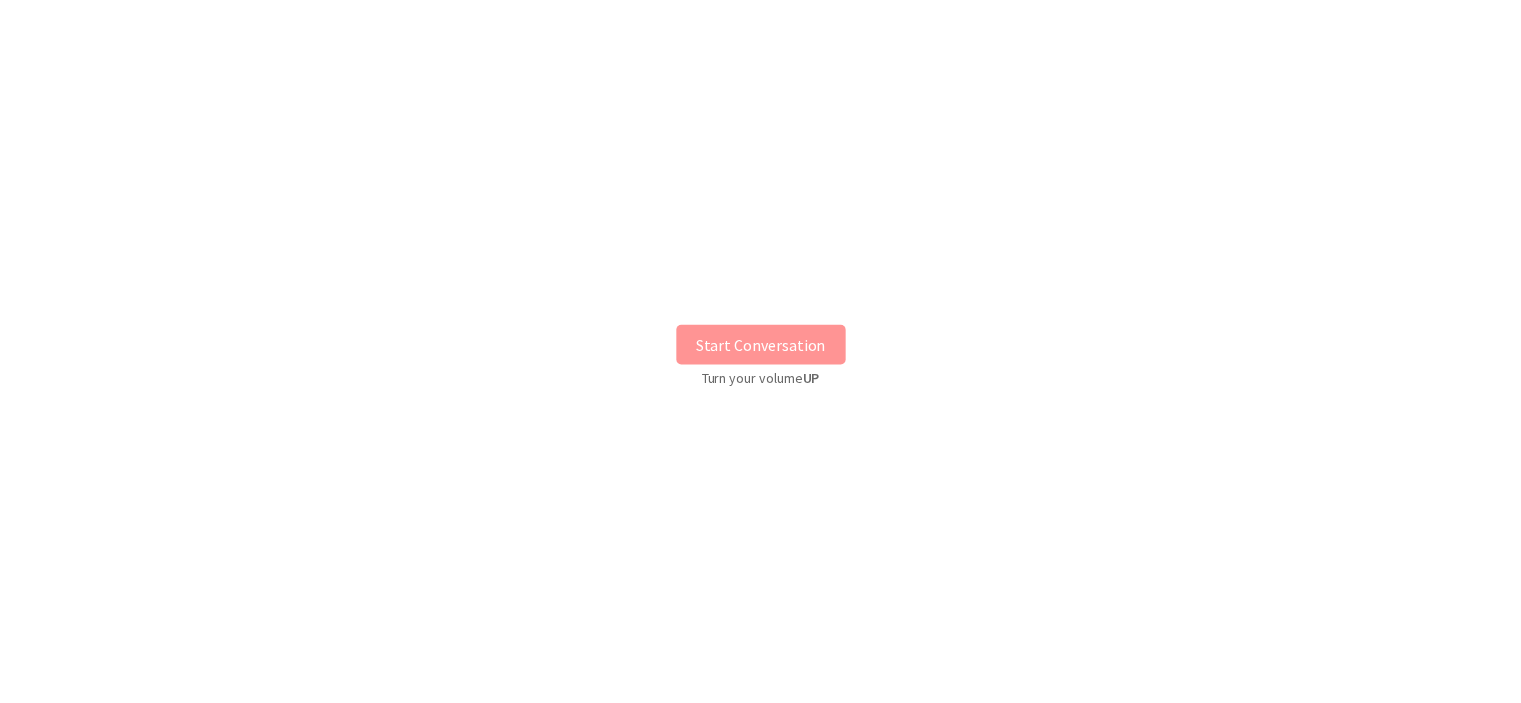 scroll, scrollTop: 0, scrollLeft: 0, axis: both 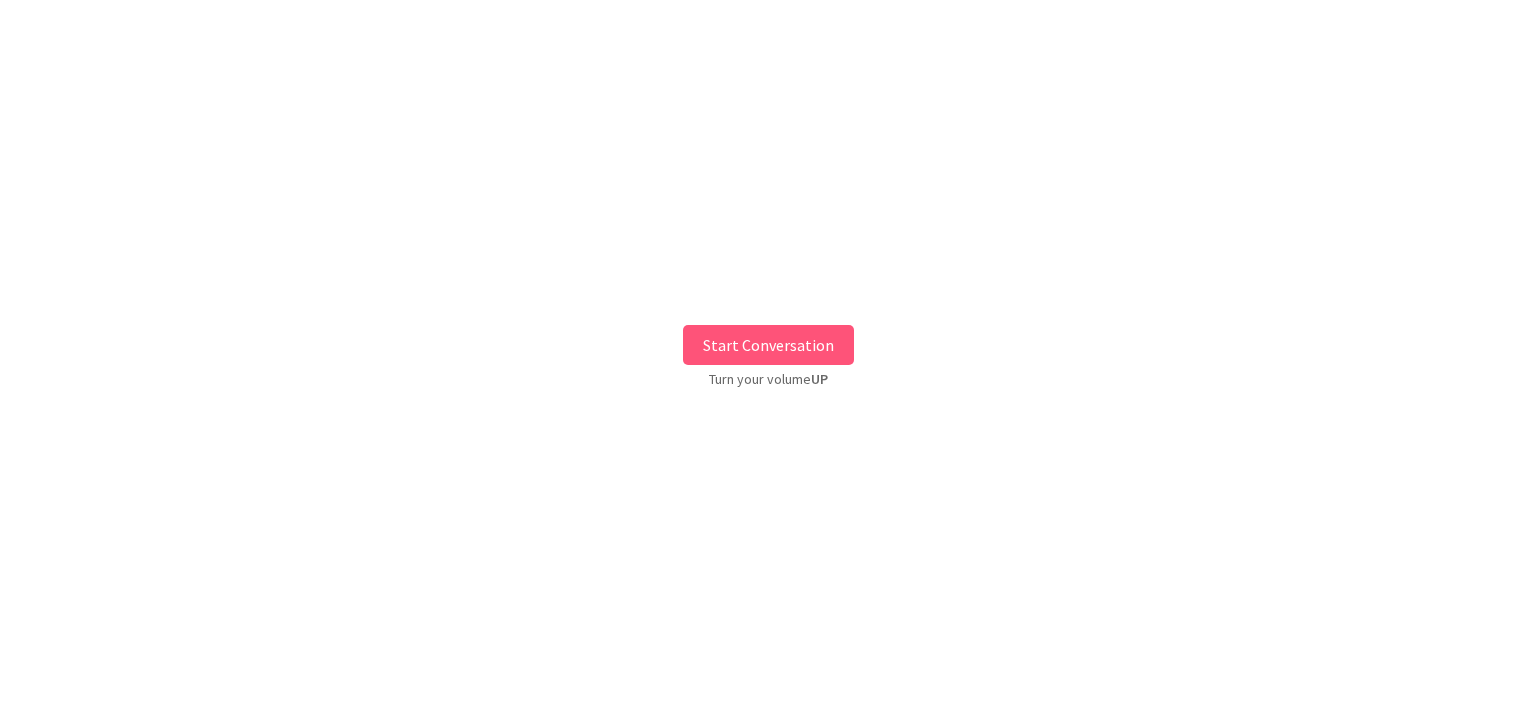 click on "Start Conversation" at bounding box center [768, 345] 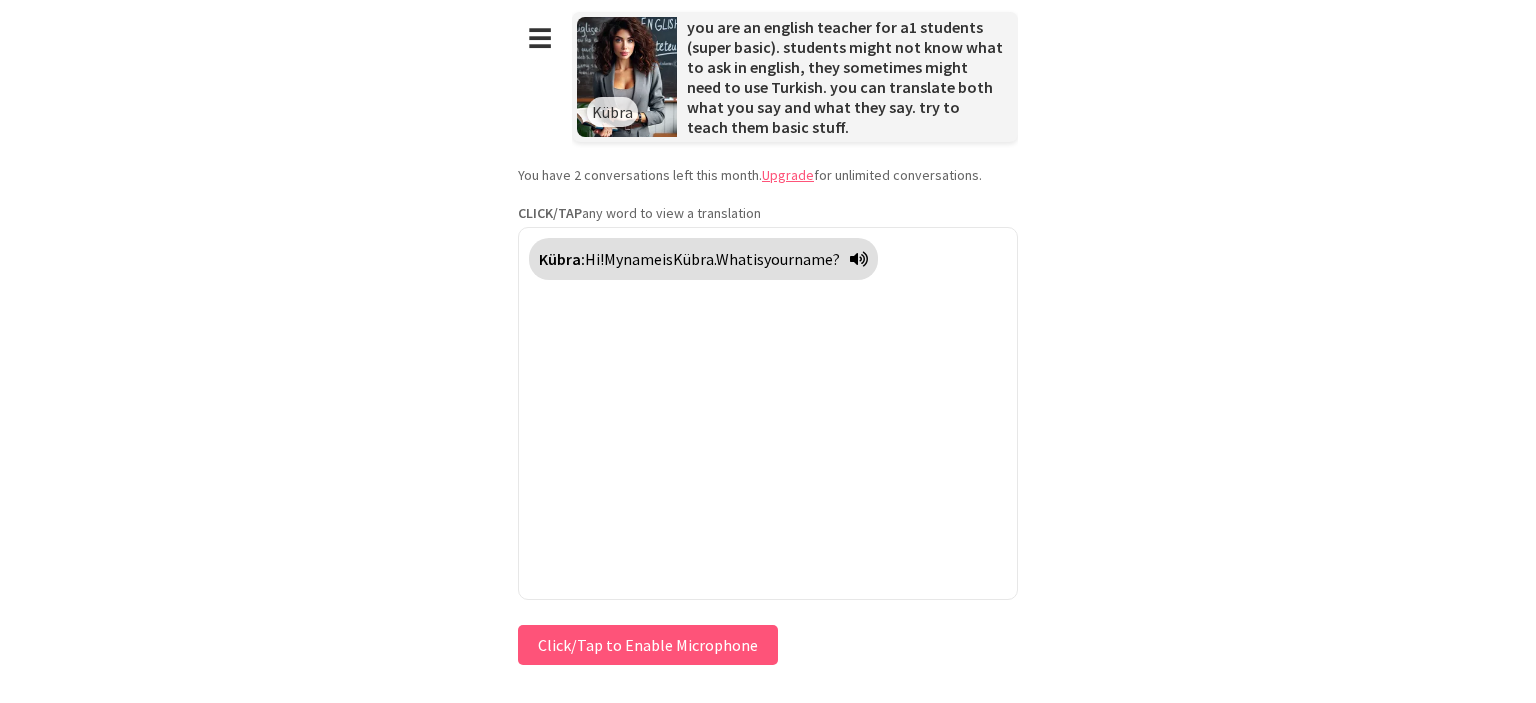 click on "Click/Tap to Enable Microphone" at bounding box center (648, 645) 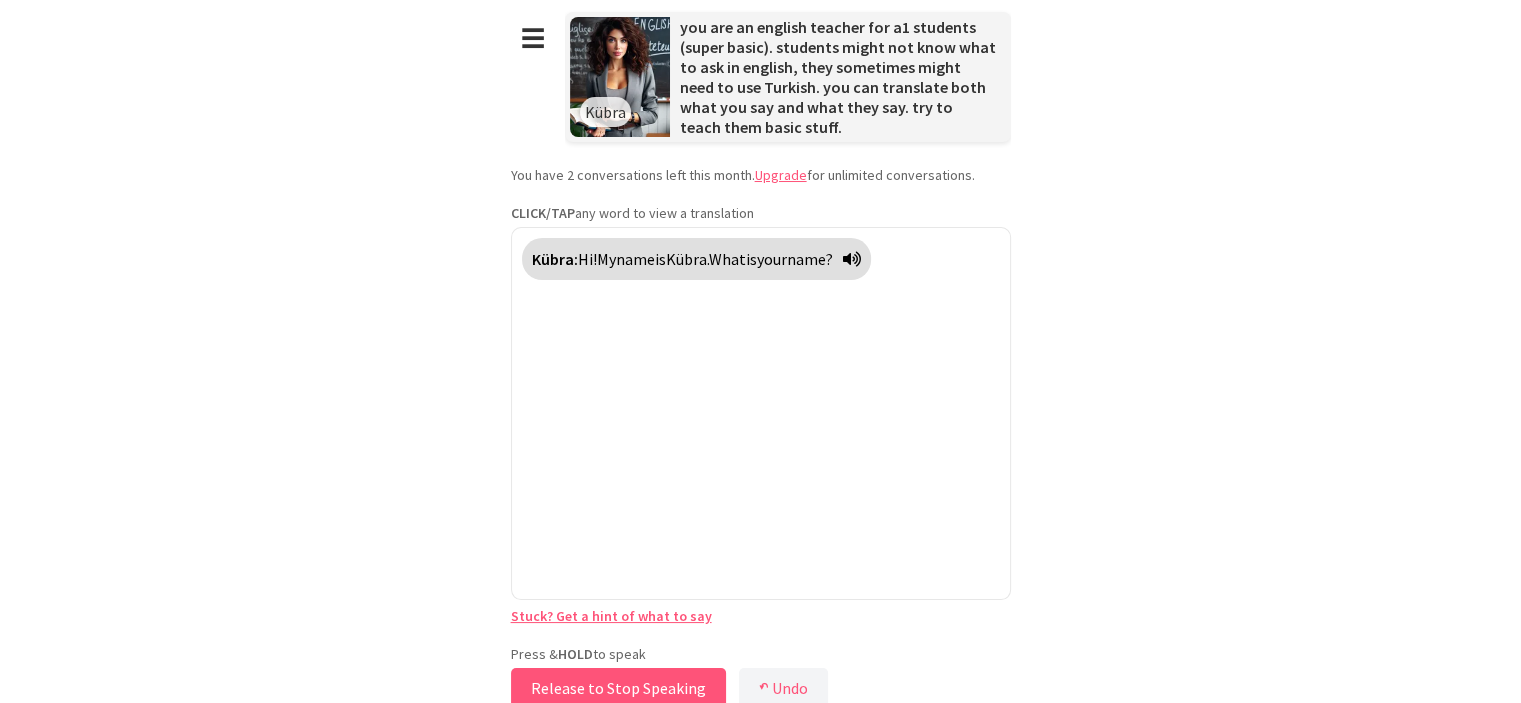 click on "Release to Stop Speaking" at bounding box center [618, 688] 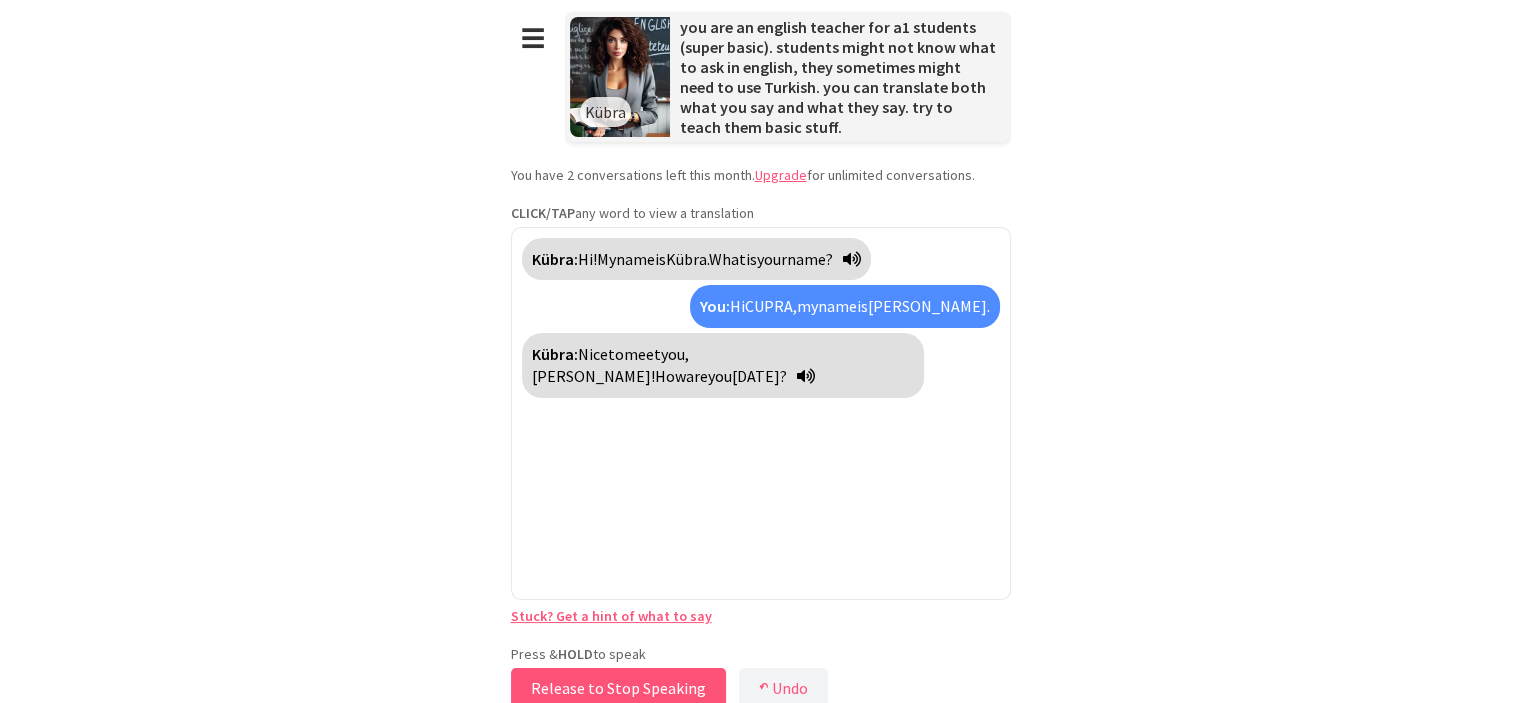 click on "Release to Stop Speaking" at bounding box center [618, 688] 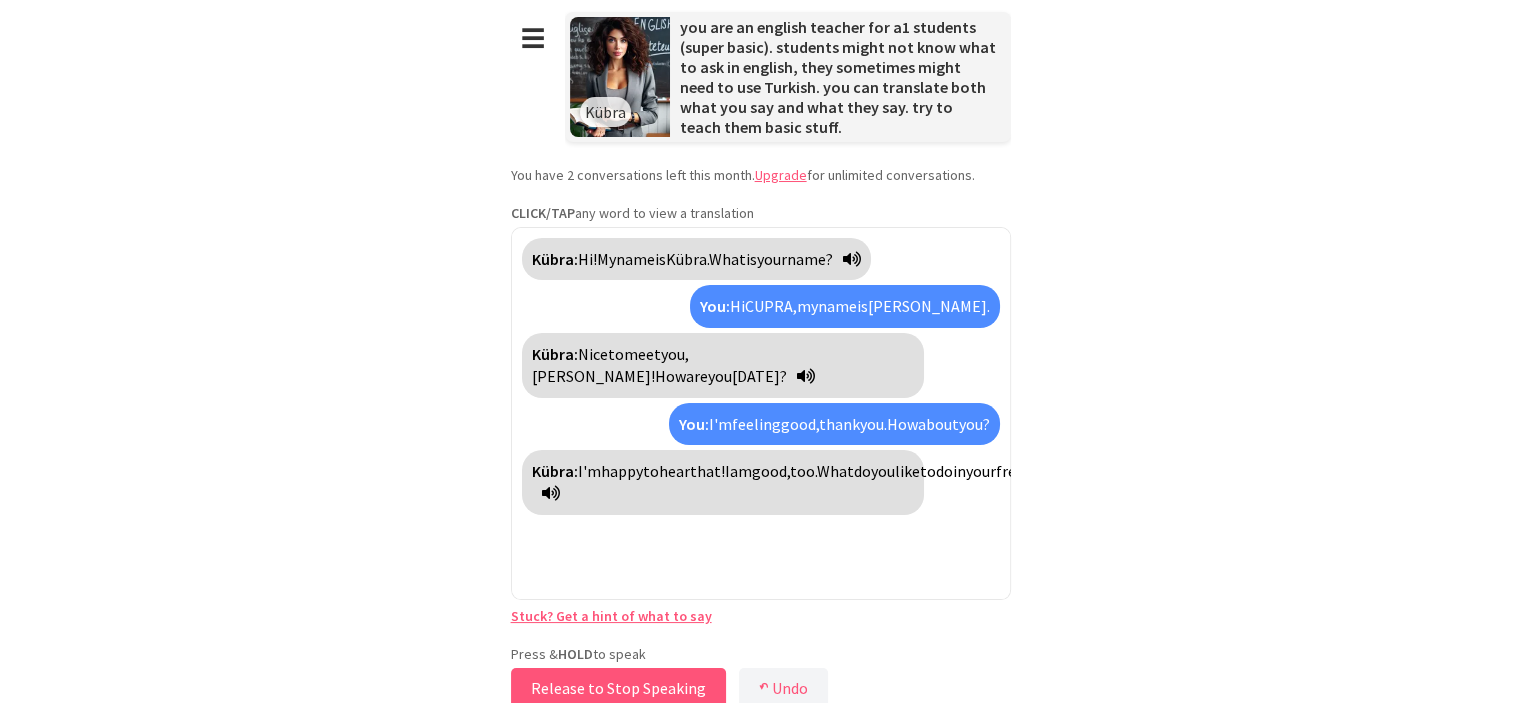 click on "Release to Stop Speaking" at bounding box center [618, 688] 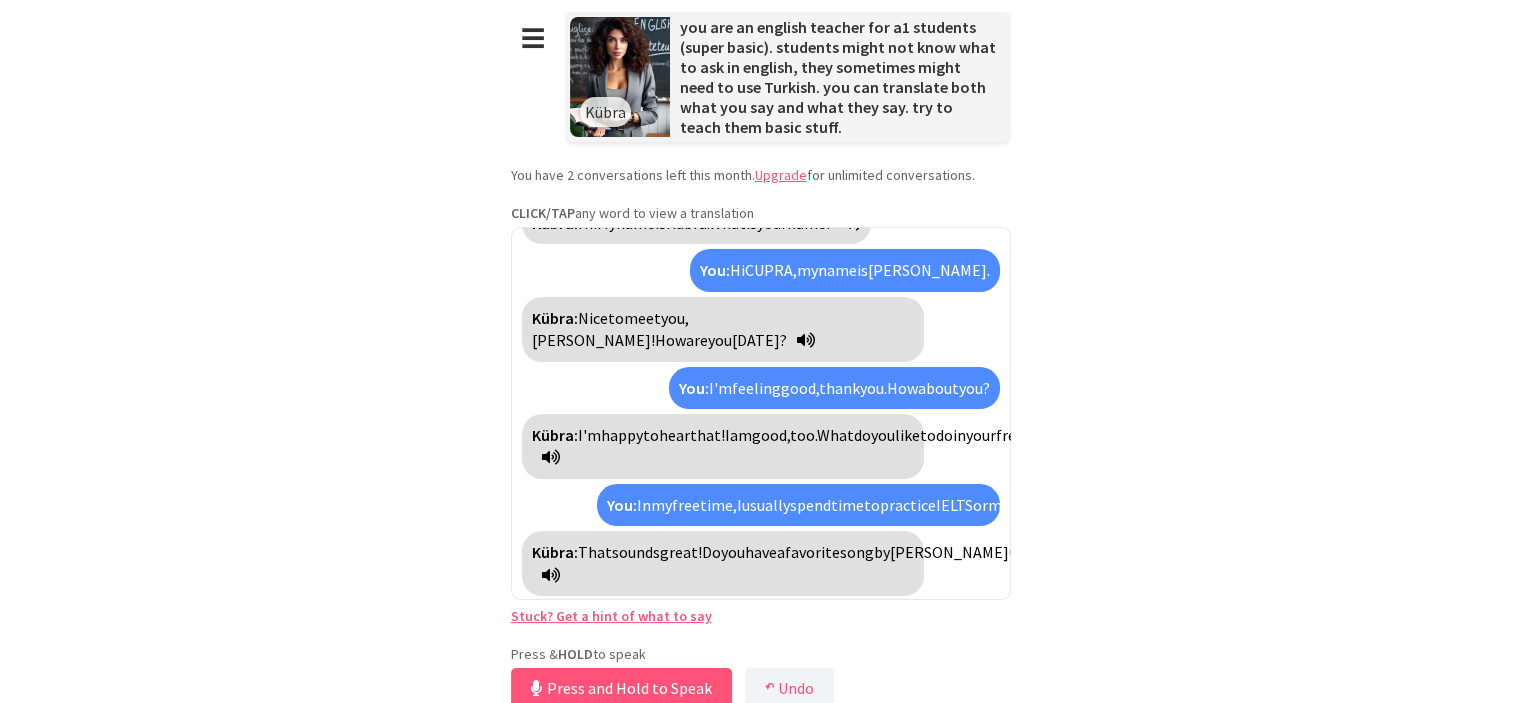 scroll, scrollTop: 81, scrollLeft: 0, axis: vertical 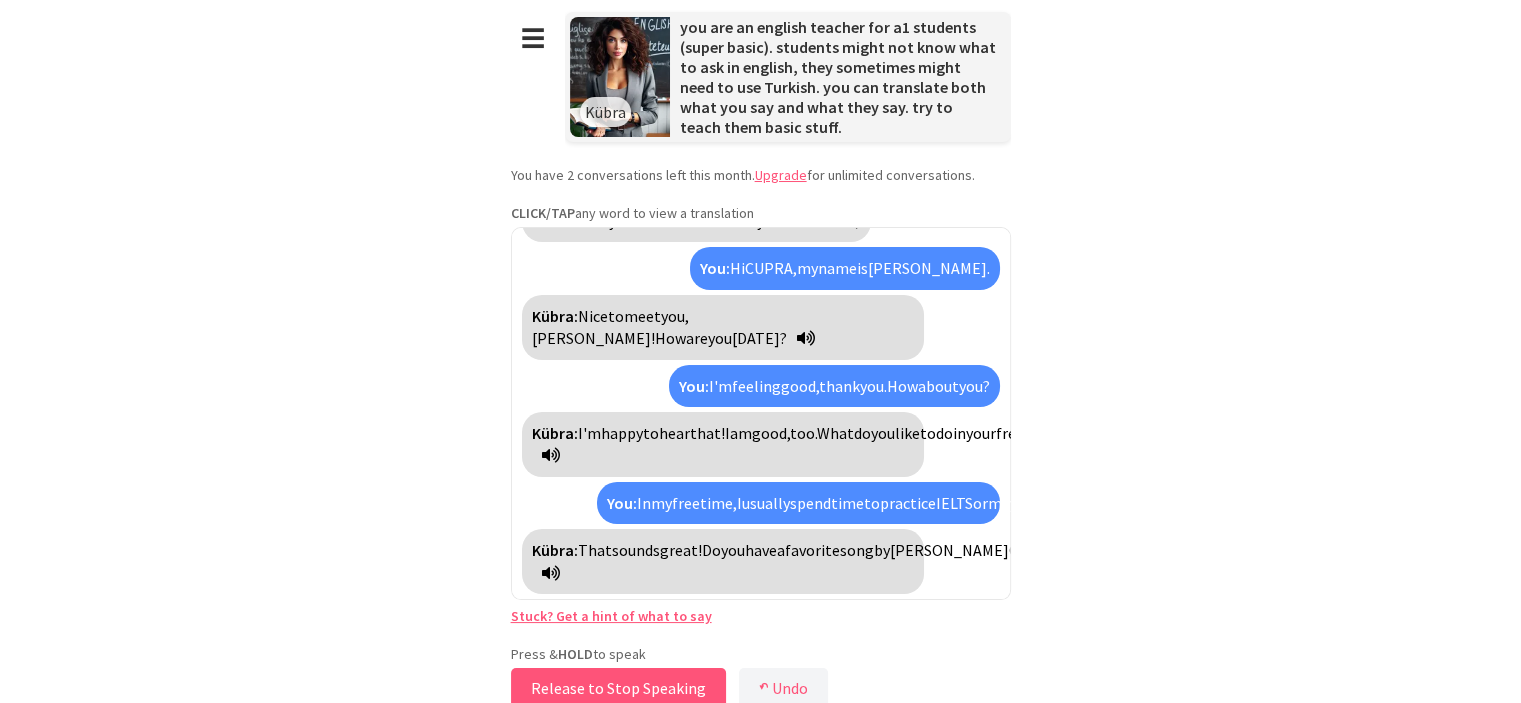 click on "Release to Stop Speaking" at bounding box center [618, 688] 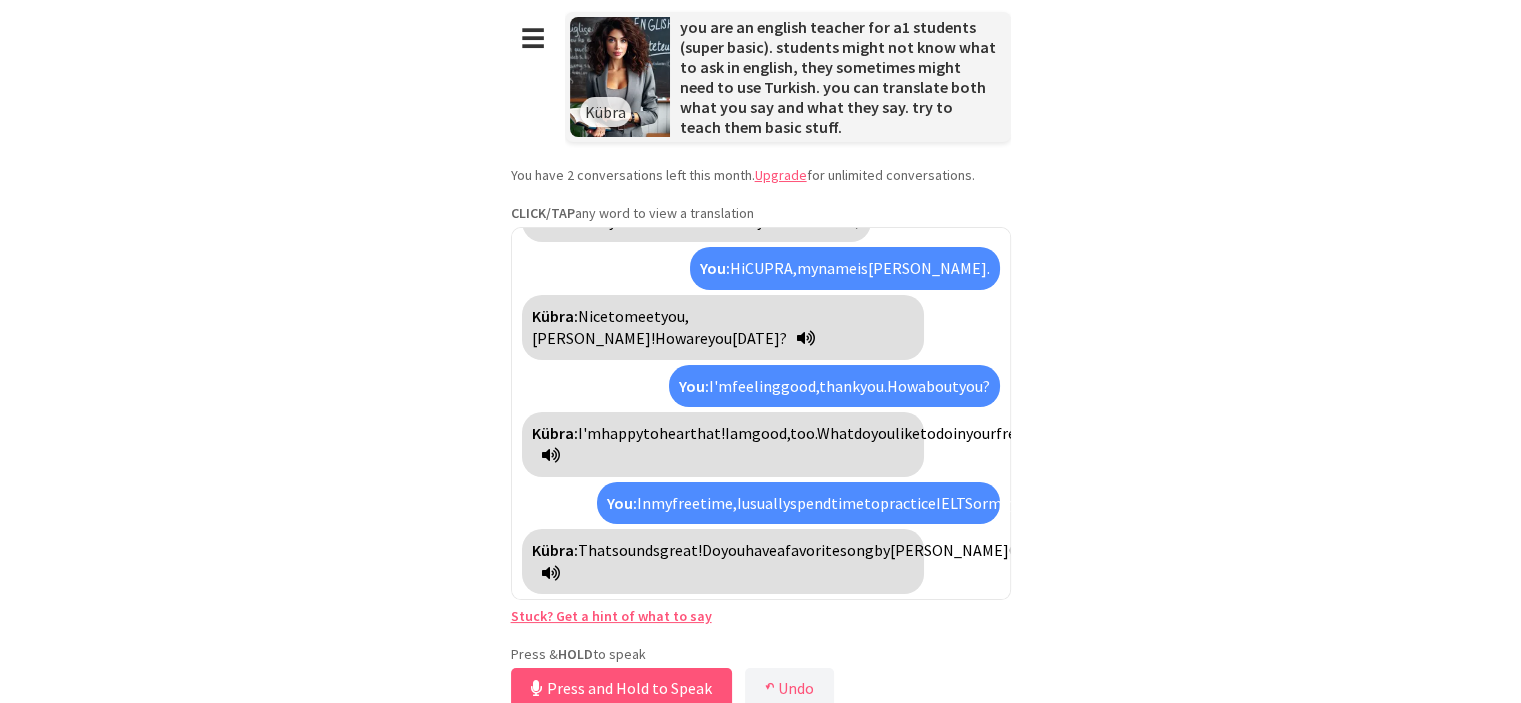 scroll, scrollTop: 81, scrollLeft: 0, axis: vertical 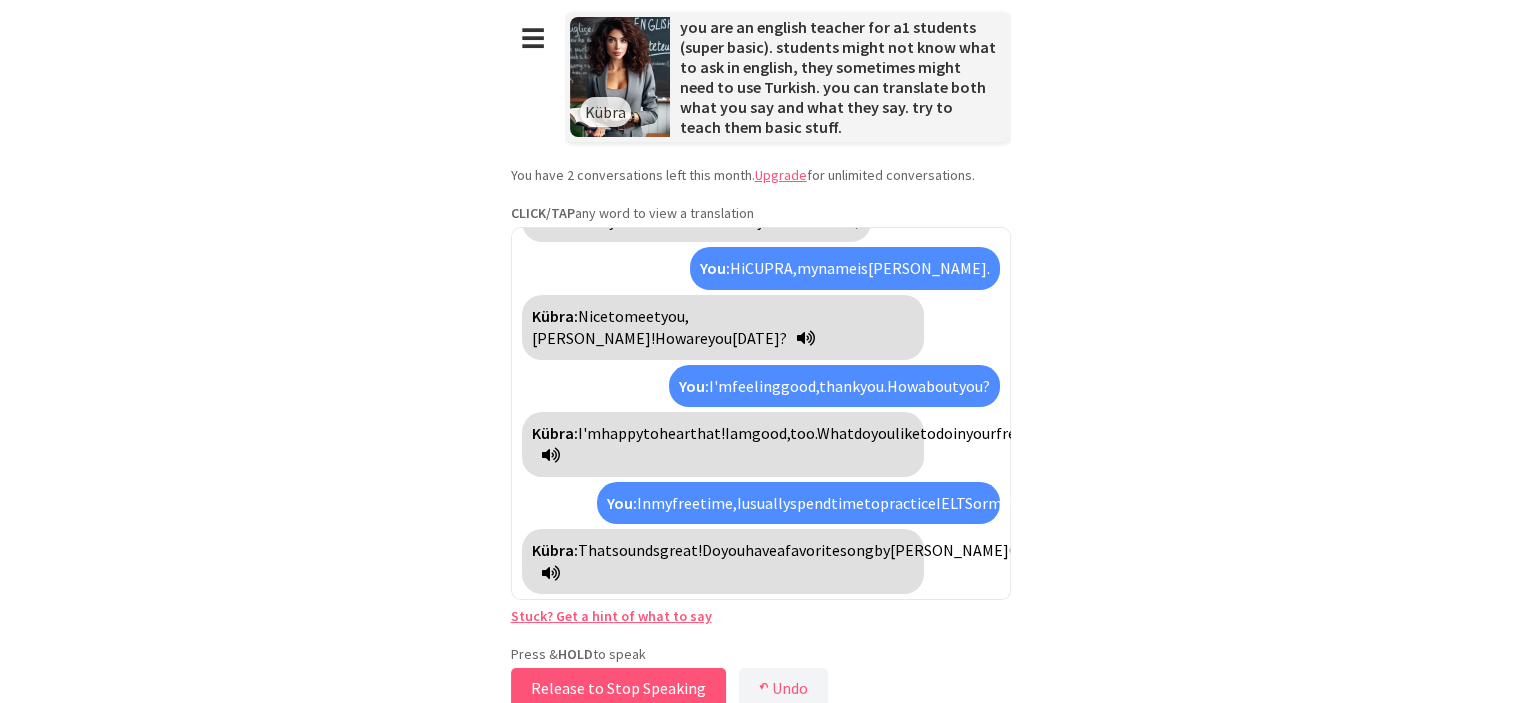 click on "Release to Stop Speaking" at bounding box center [618, 688] 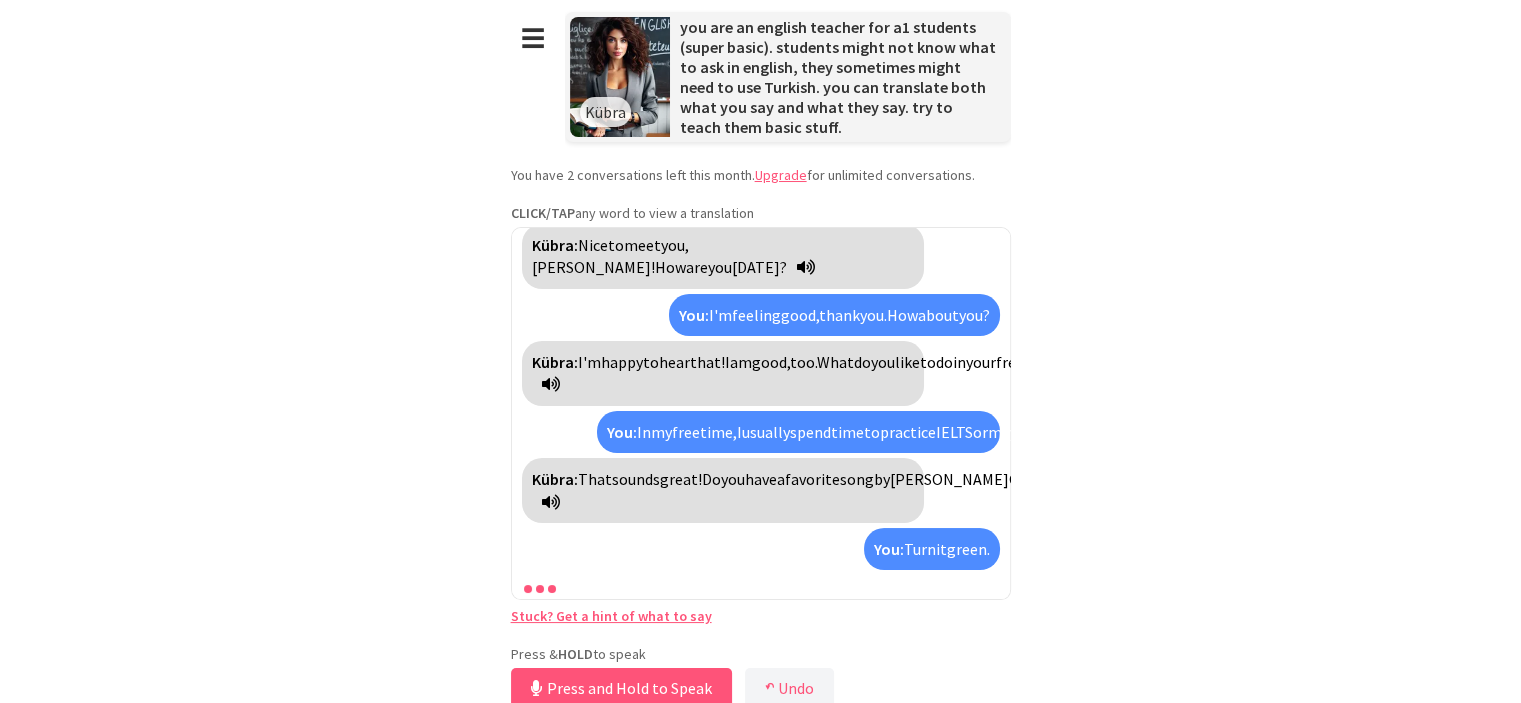 scroll, scrollTop: 199, scrollLeft: 0, axis: vertical 